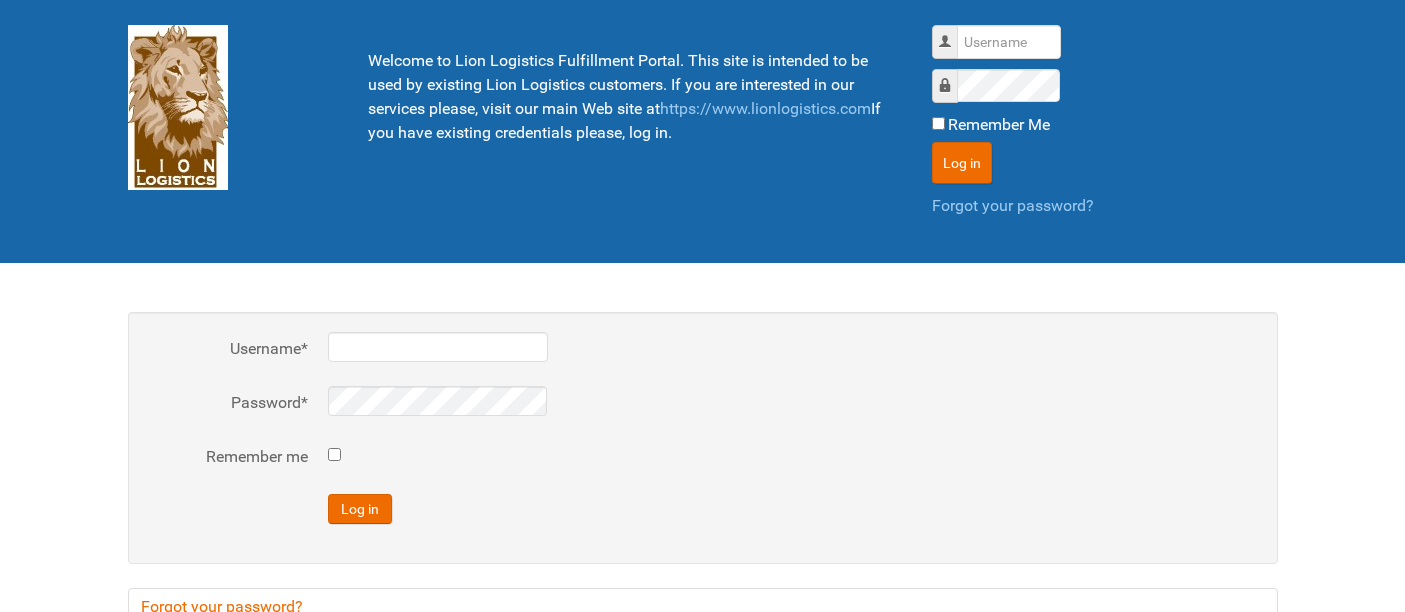 scroll, scrollTop: 0, scrollLeft: 0, axis: both 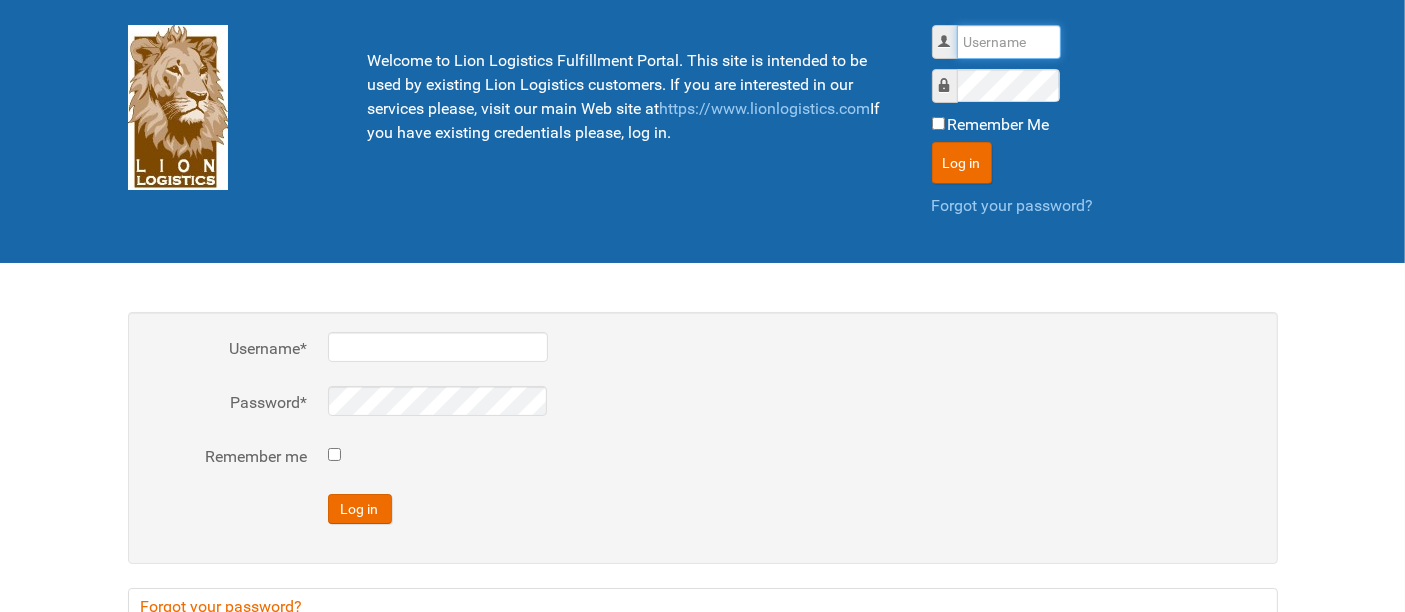 click on "Username" at bounding box center [1009, 42] 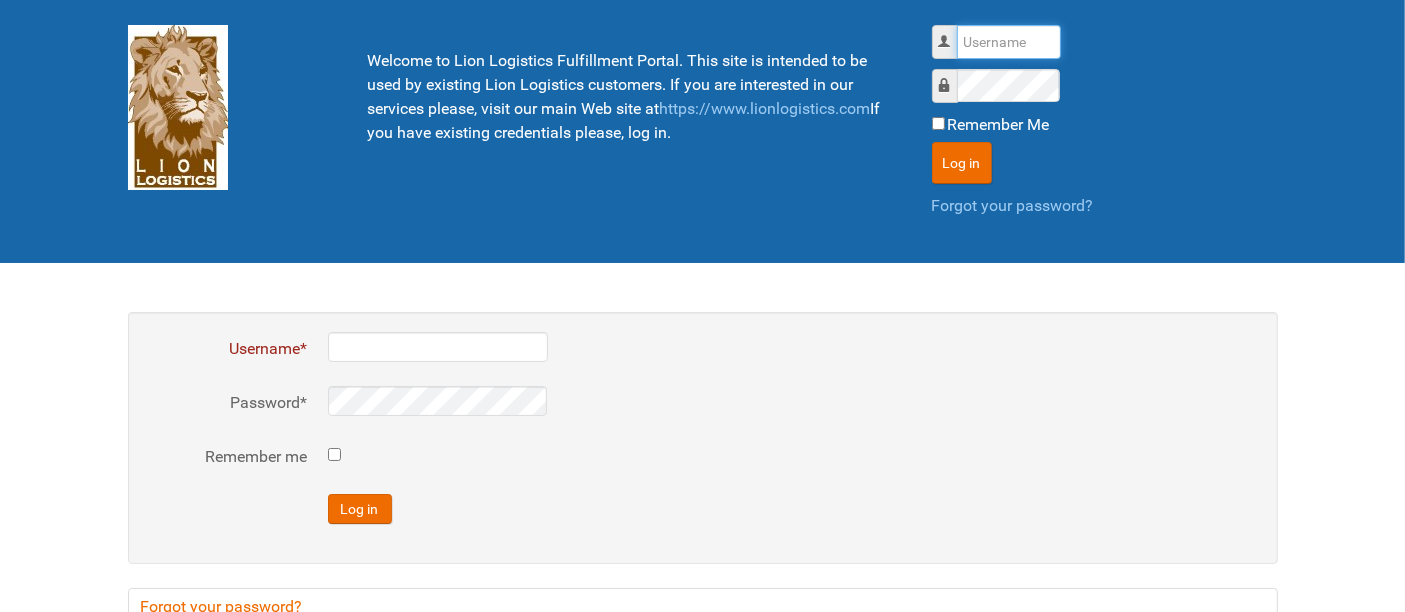 type on "al" 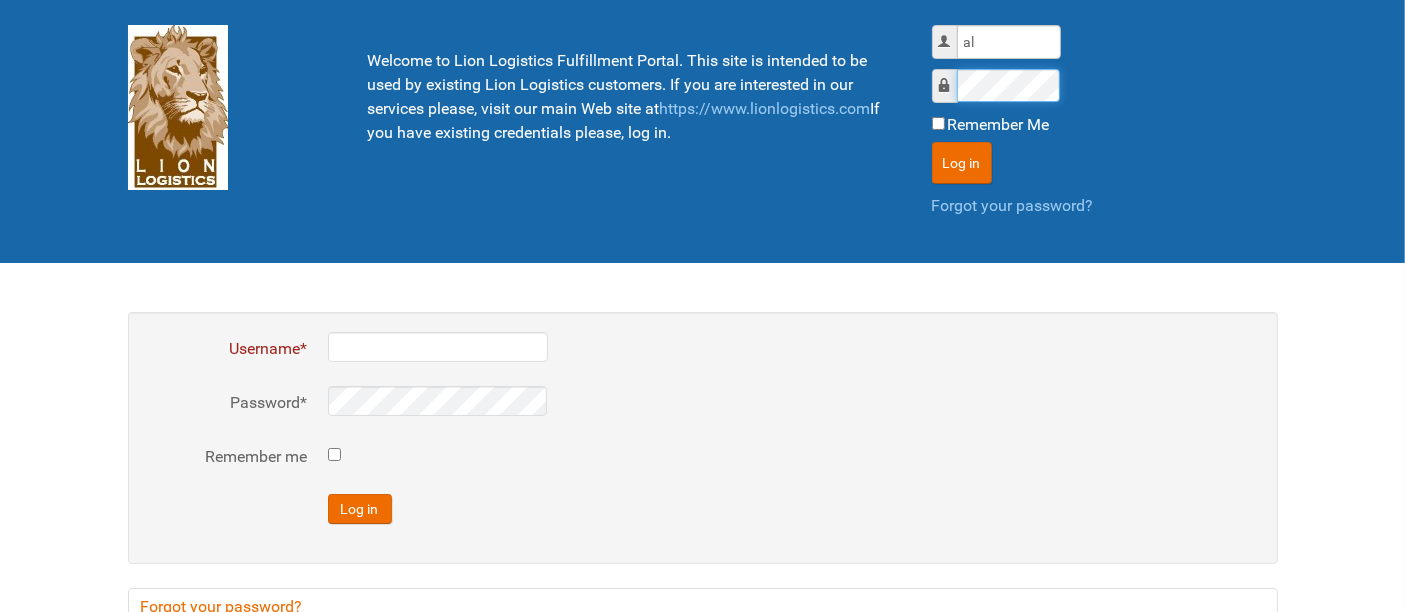 click on "Log in" at bounding box center (962, 163) 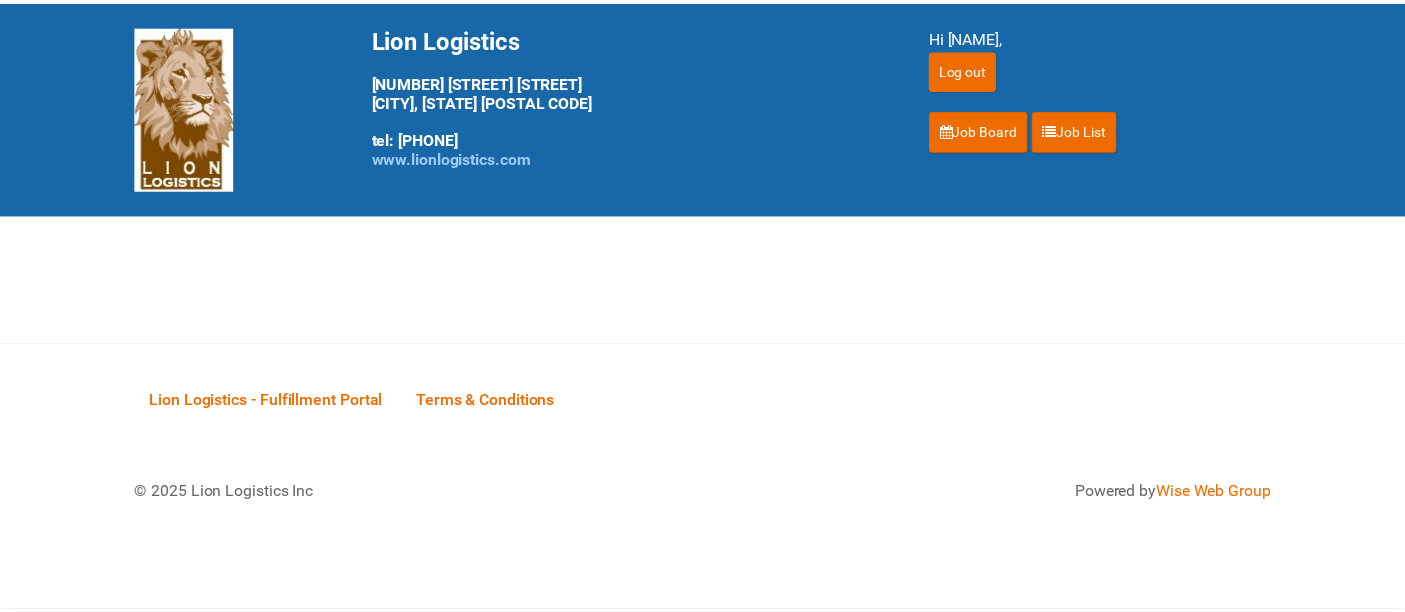 scroll, scrollTop: 0, scrollLeft: 0, axis: both 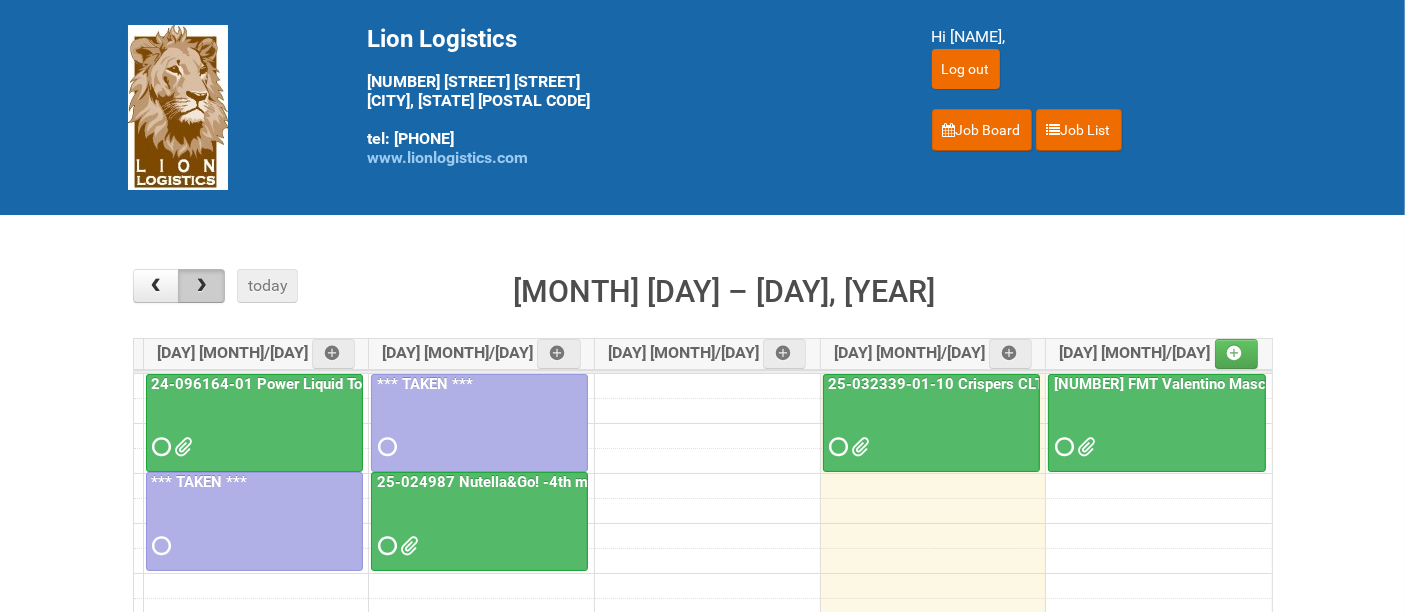 click at bounding box center [201, 286] 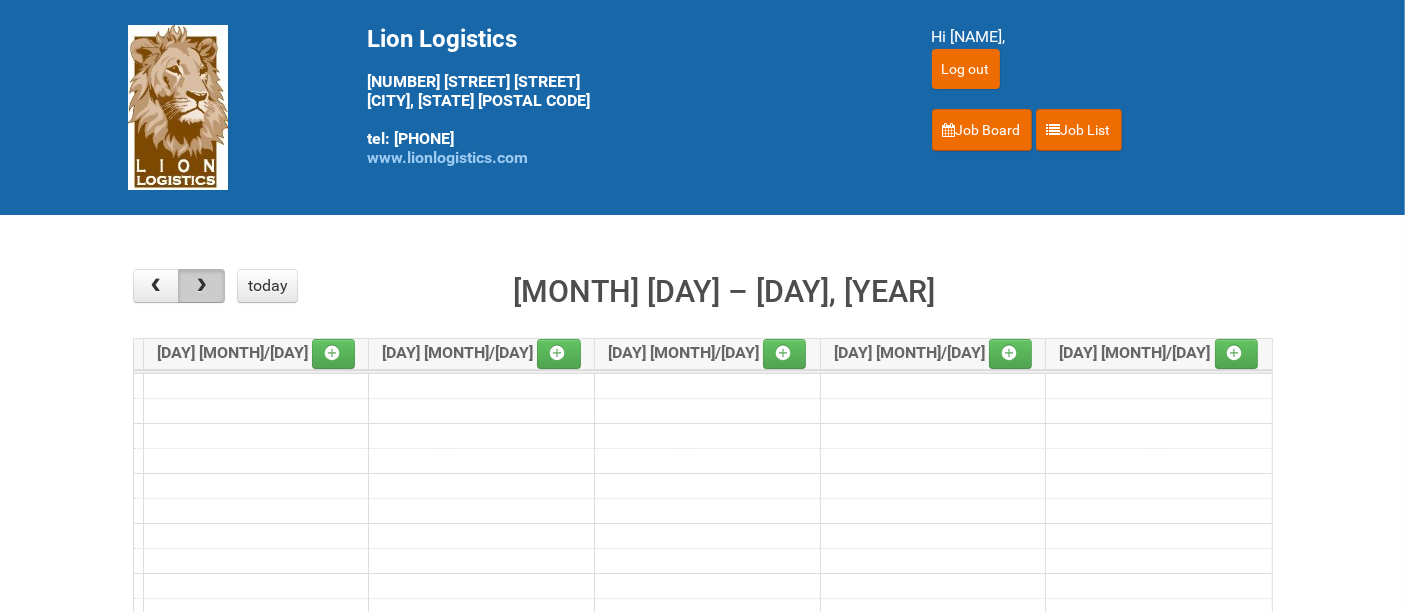 click at bounding box center (201, 286) 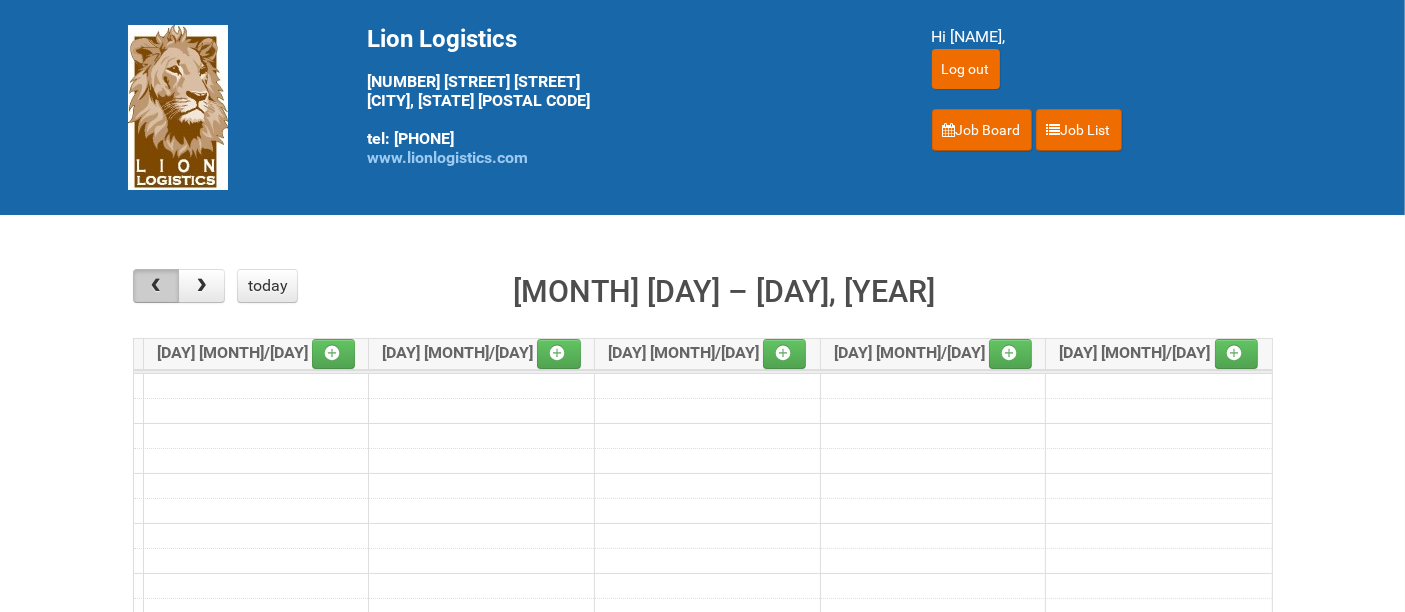 click at bounding box center (156, 286) 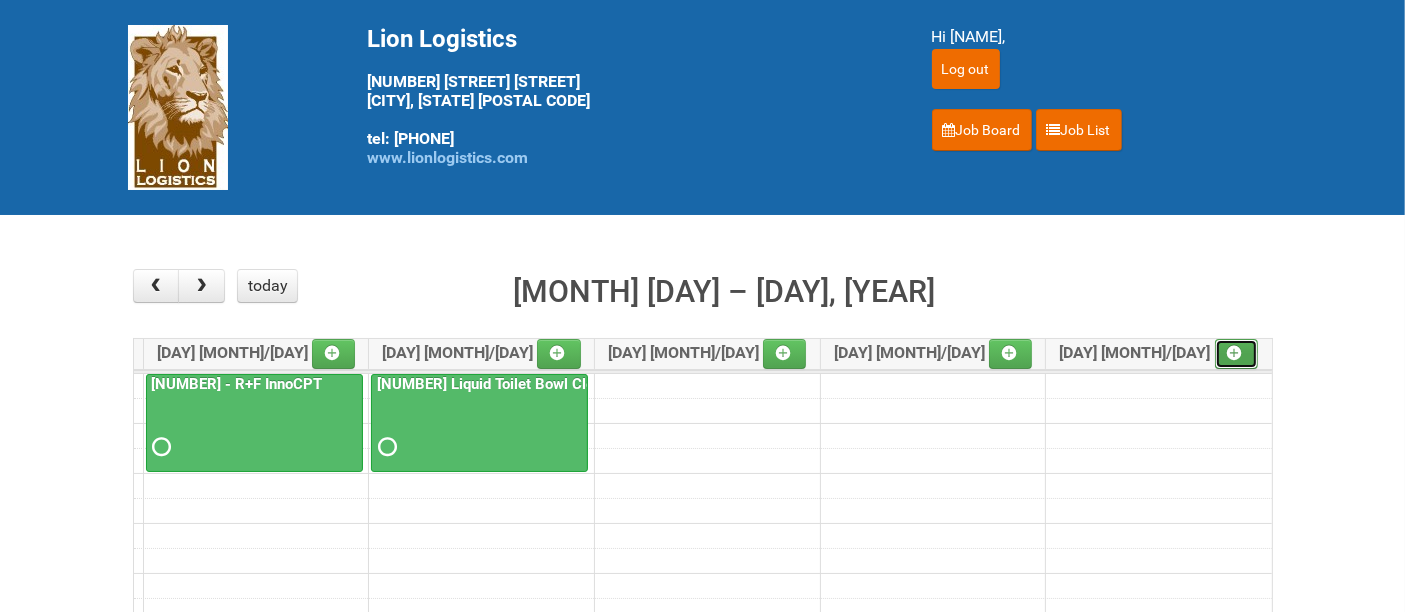 click at bounding box center [1237, 354] 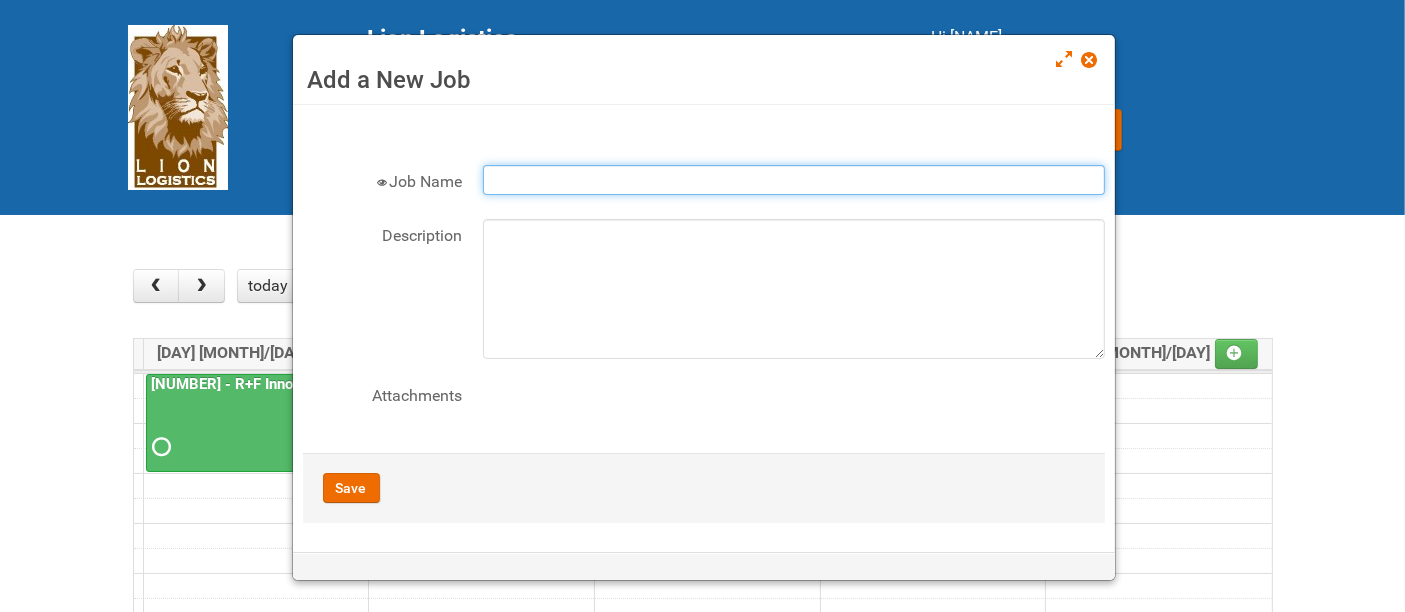 click on "Job Name" at bounding box center [794, 180] 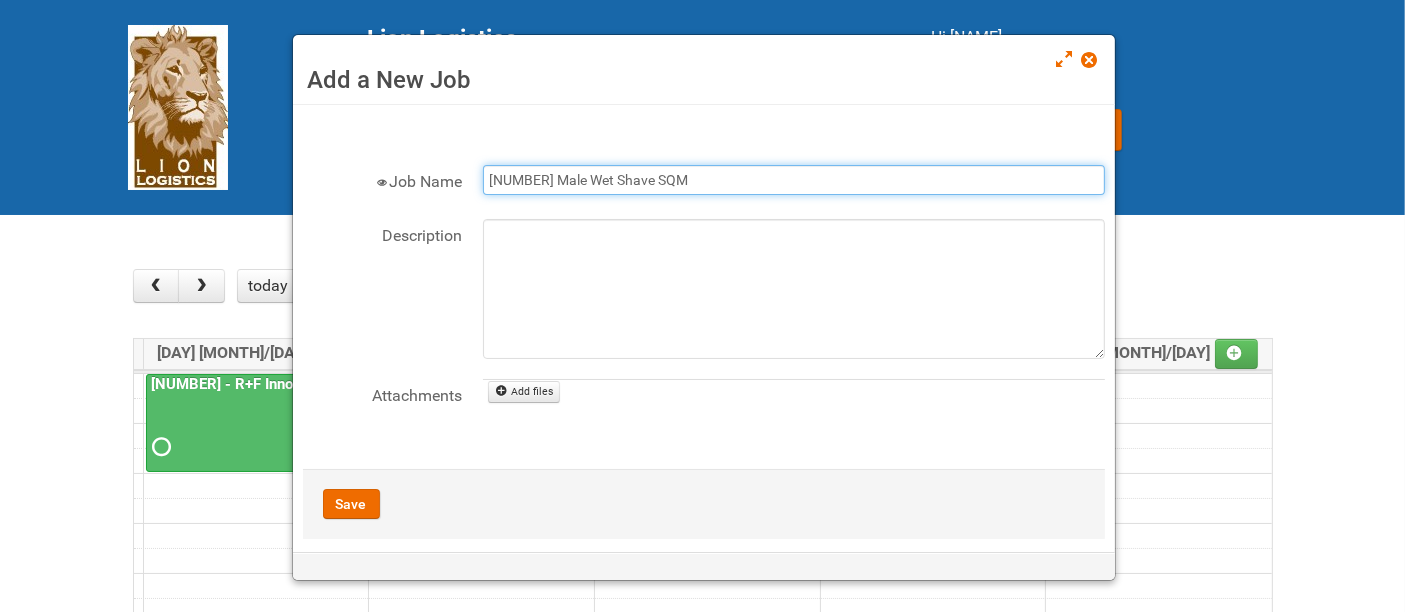 click on "[NUMBER] Male Wet Shave SQM" at bounding box center (794, 180) 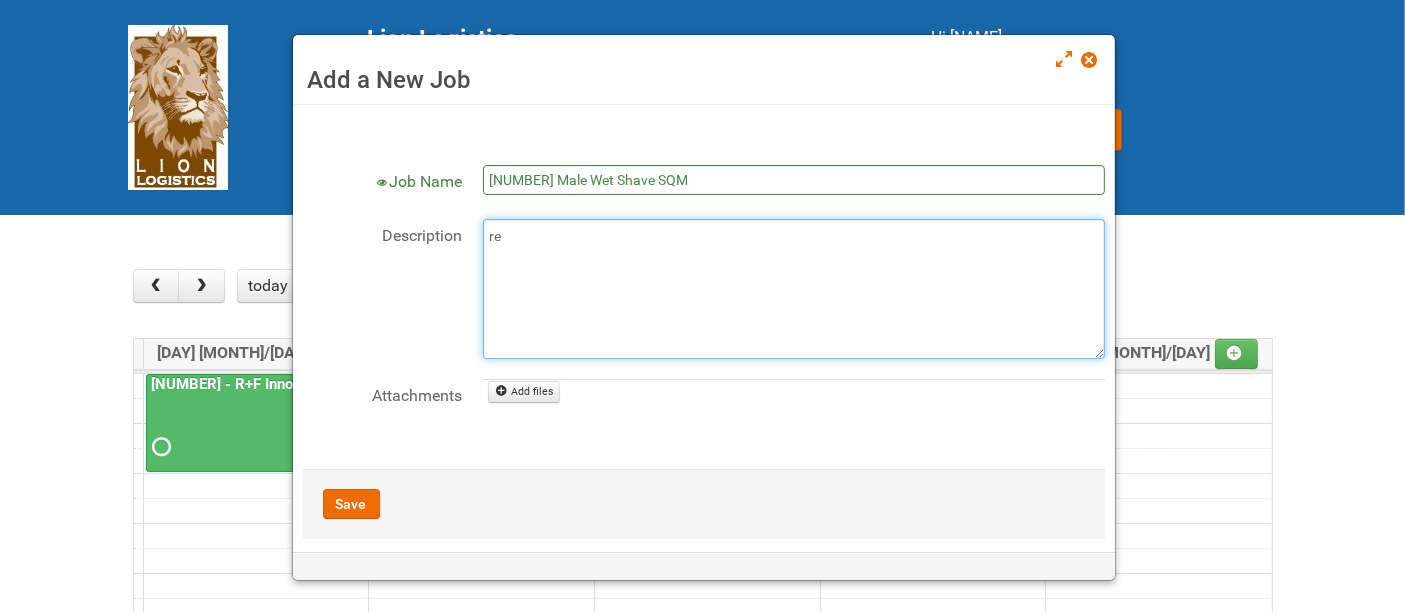 type on "r" 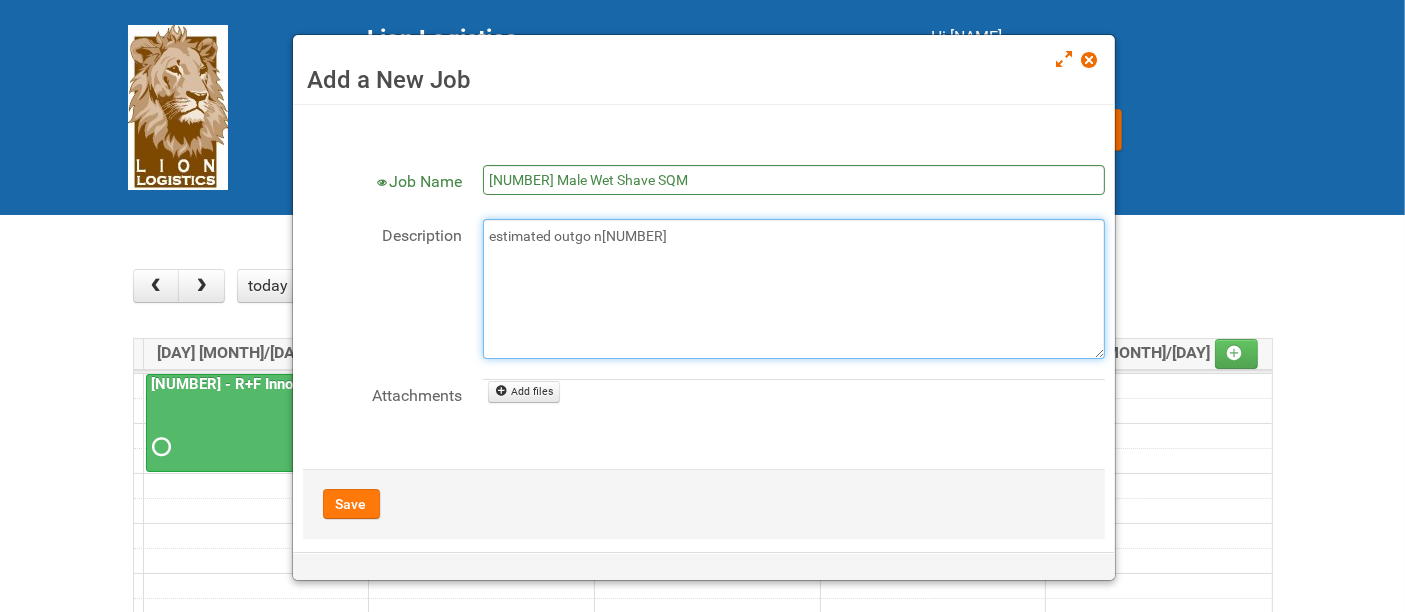 type on "estimated outgo n[NUMBER]" 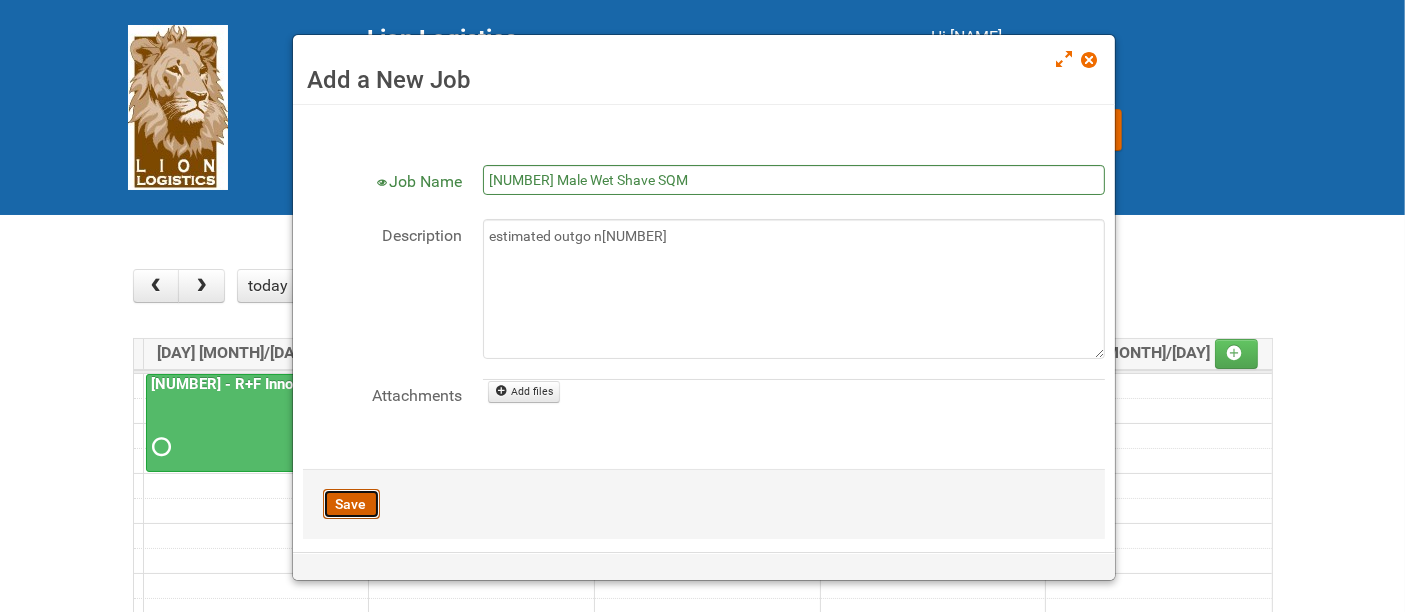 click on "Save" at bounding box center [351, 504] 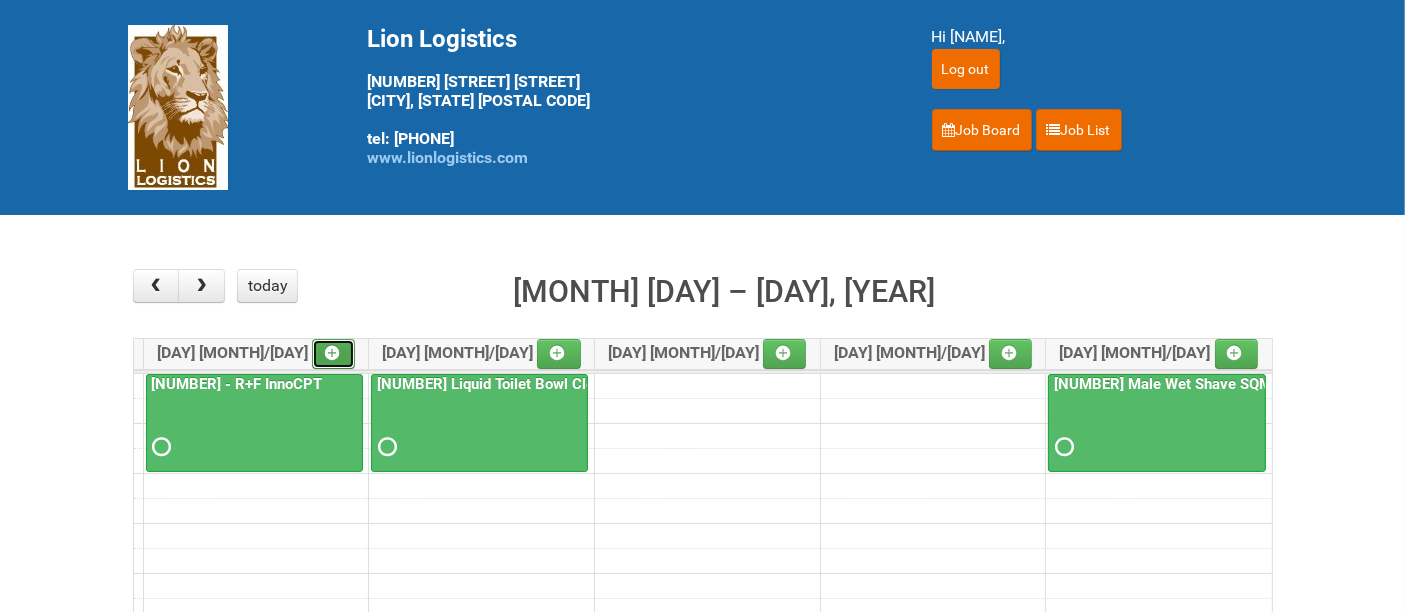 click at bounding box center (334, 354) 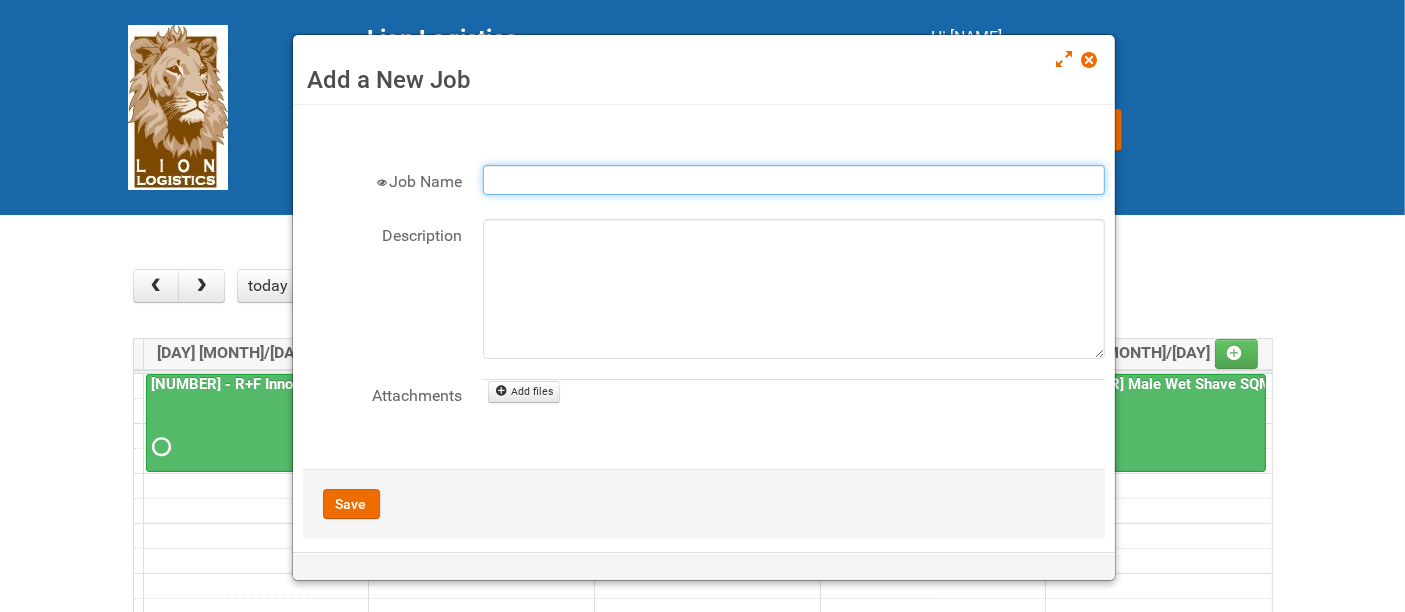 drag, startPoint x: 580, startPoint y: 181, endPoint x: 578, endPoint y: 198, distance: 17.117243 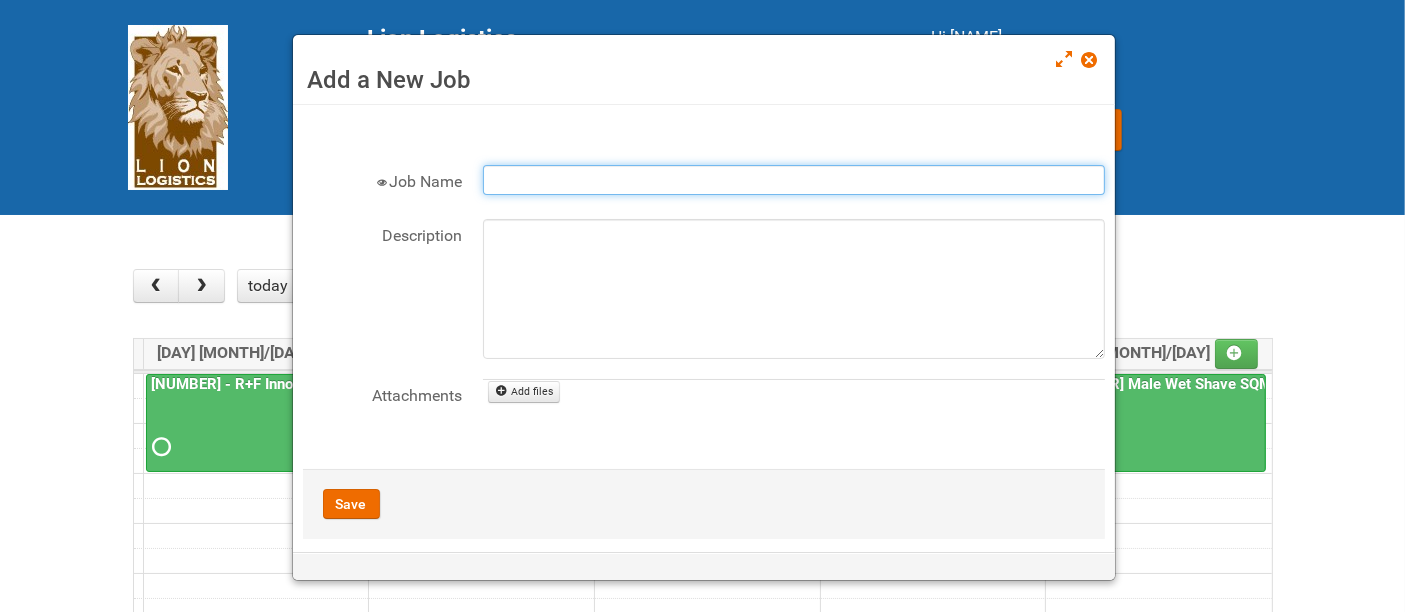 paste on "[NUMBER]" 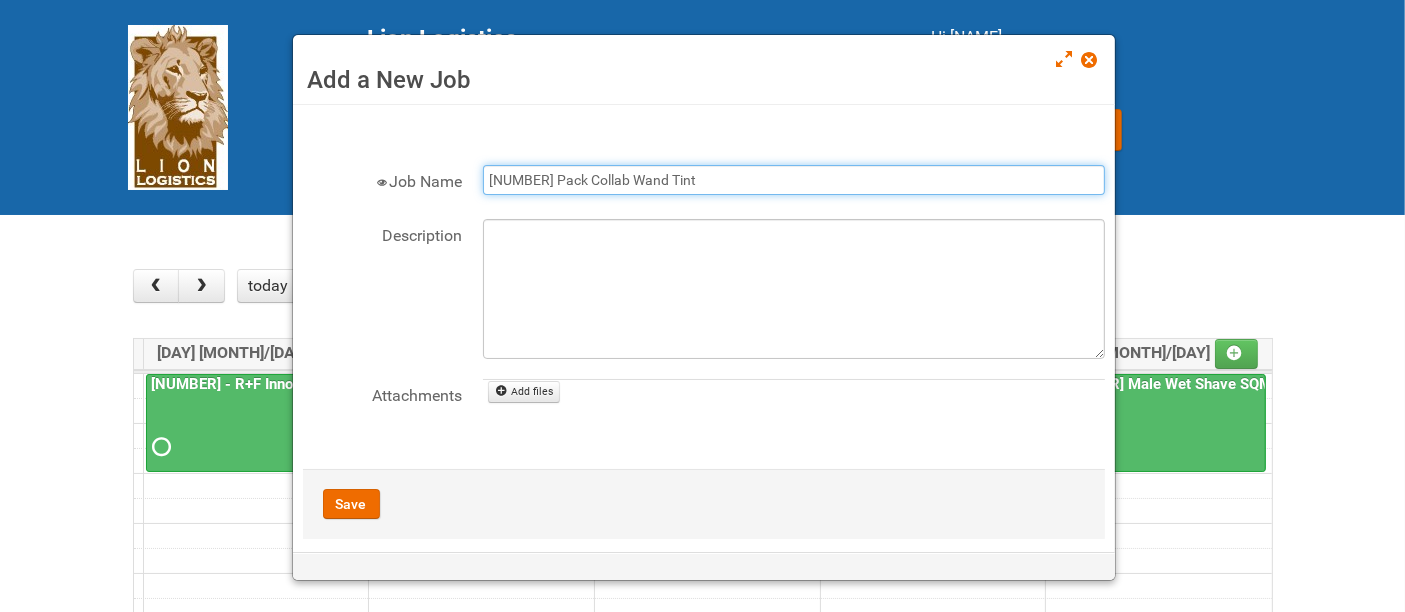 type on "[NUMBER] Pack Collab Wand Tint" 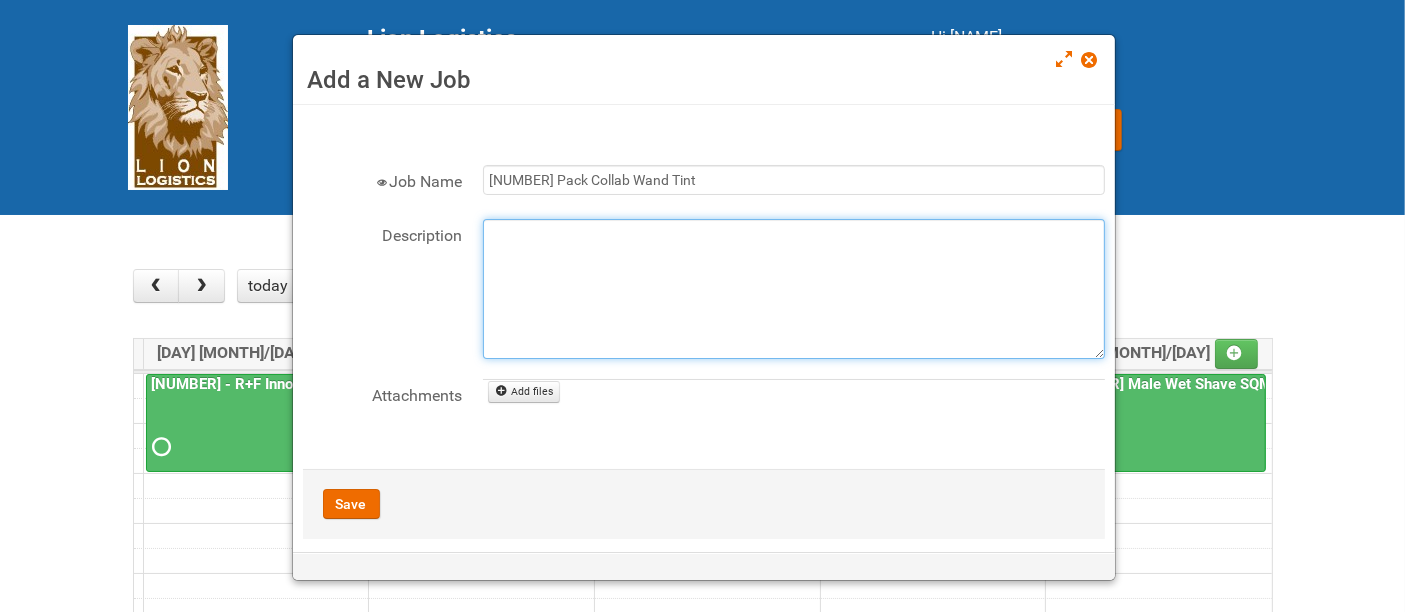 click on "Description" at bounding box center [794, 289] 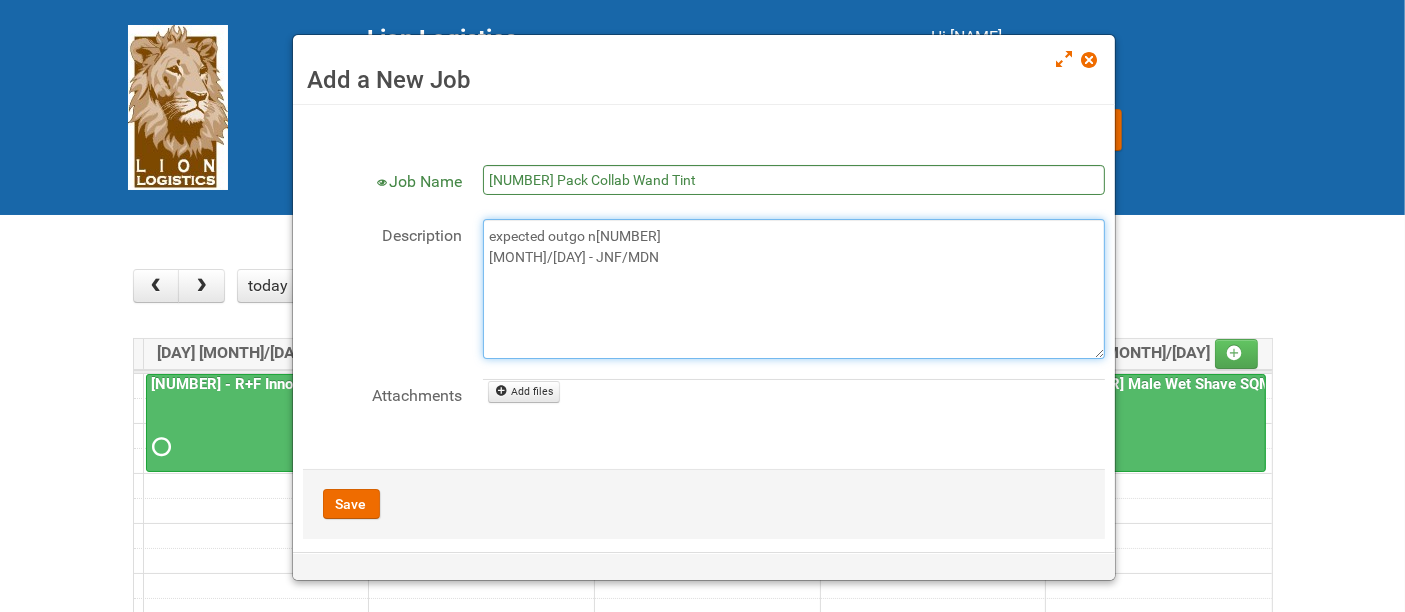 type on "expected outgo n[NUMBER]
[MONTH]/[DAY] - JNF/MDN" 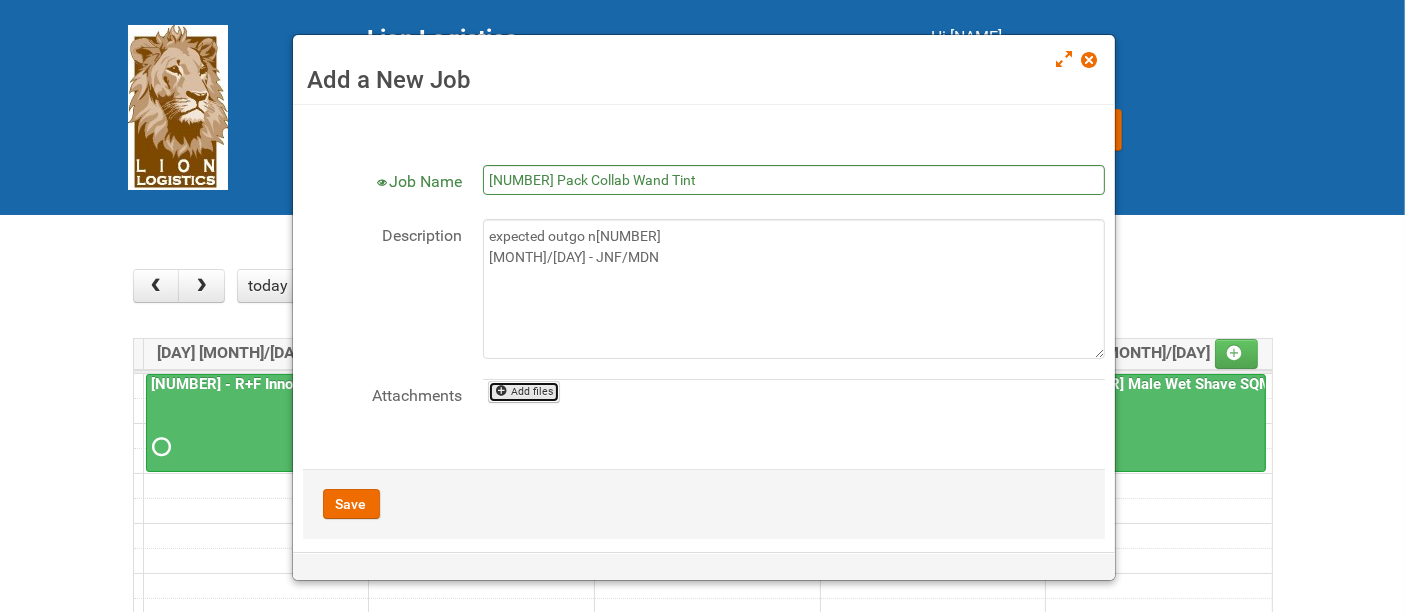 click on "Add files" at bounding box center (524, 392) 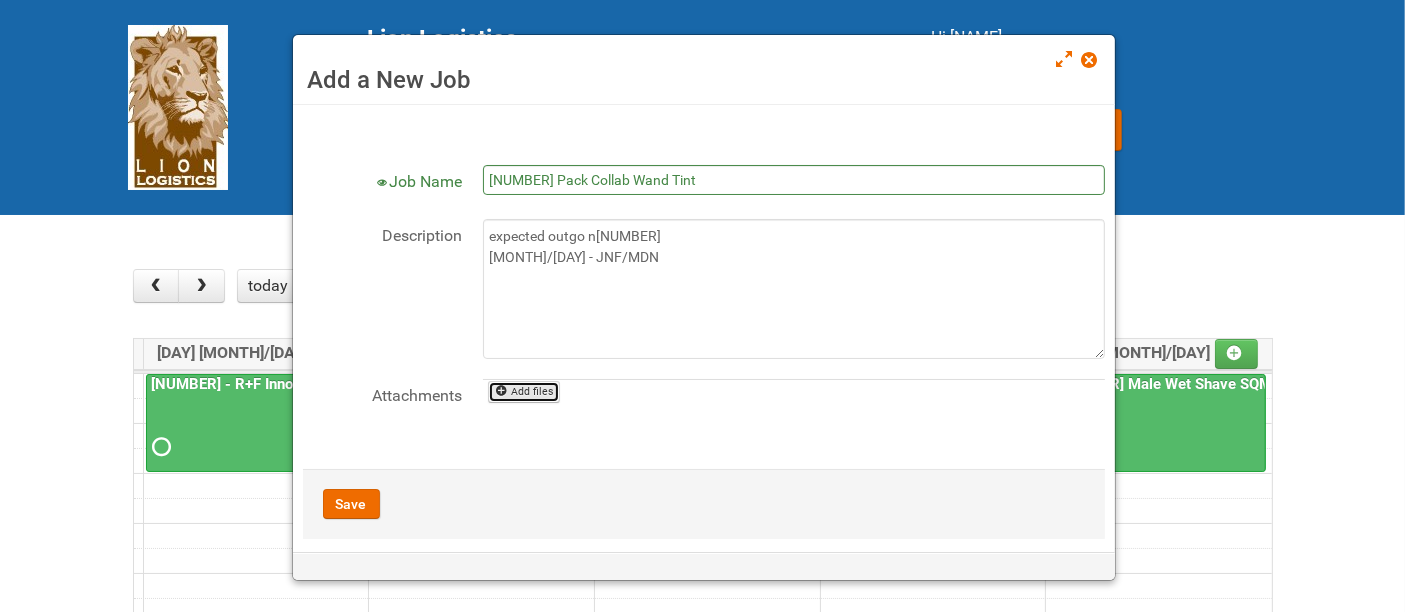 type 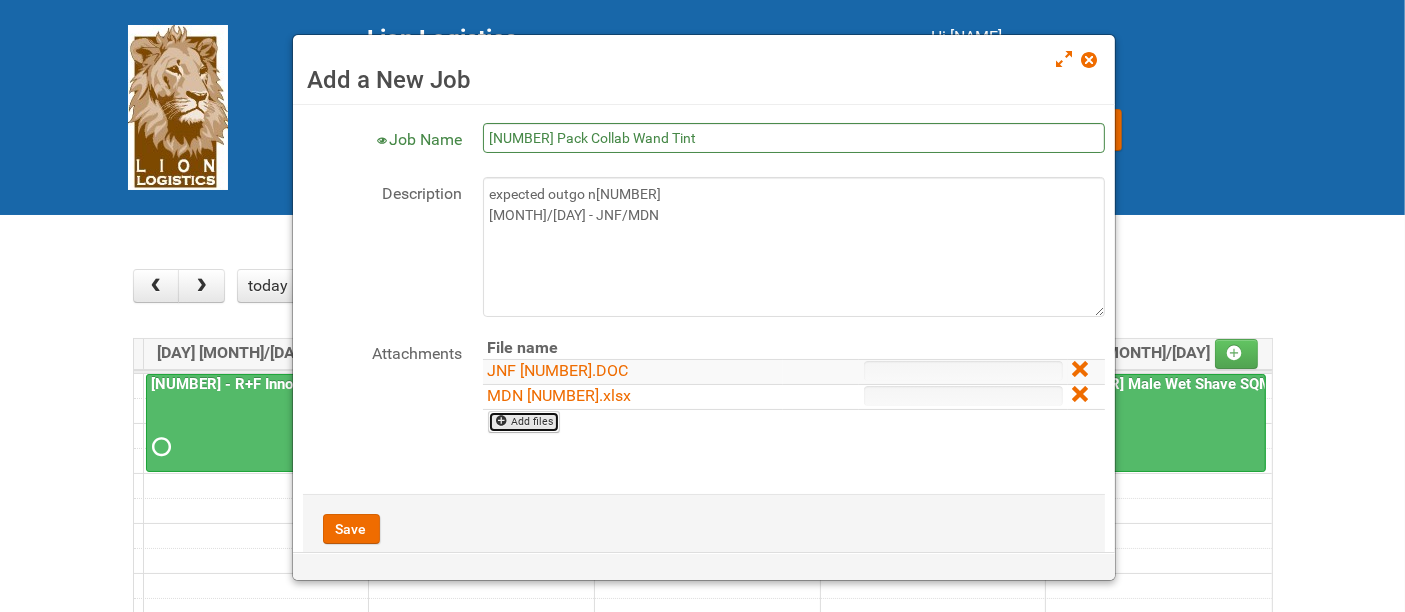 scroll, scrollTop: 82, scrollLeft: 0, axis: vertical 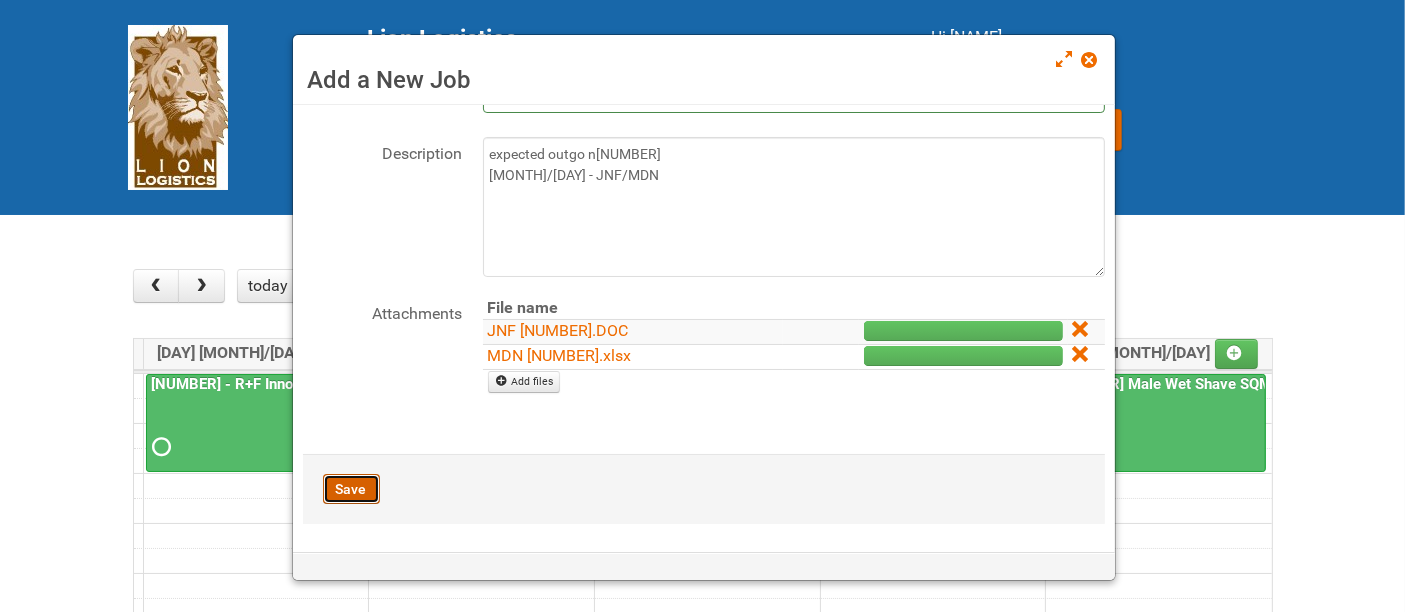 click on "Save" at bounding box center [351, 489] 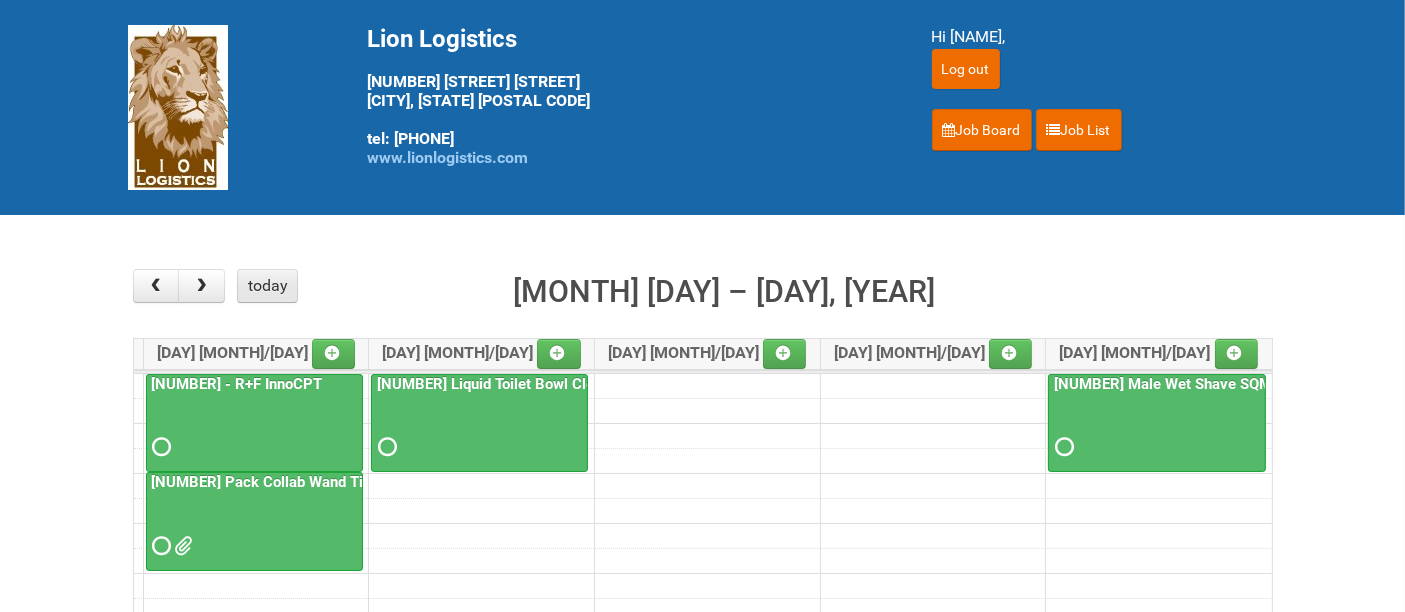 click on "today" at bounding box center [267, 286] 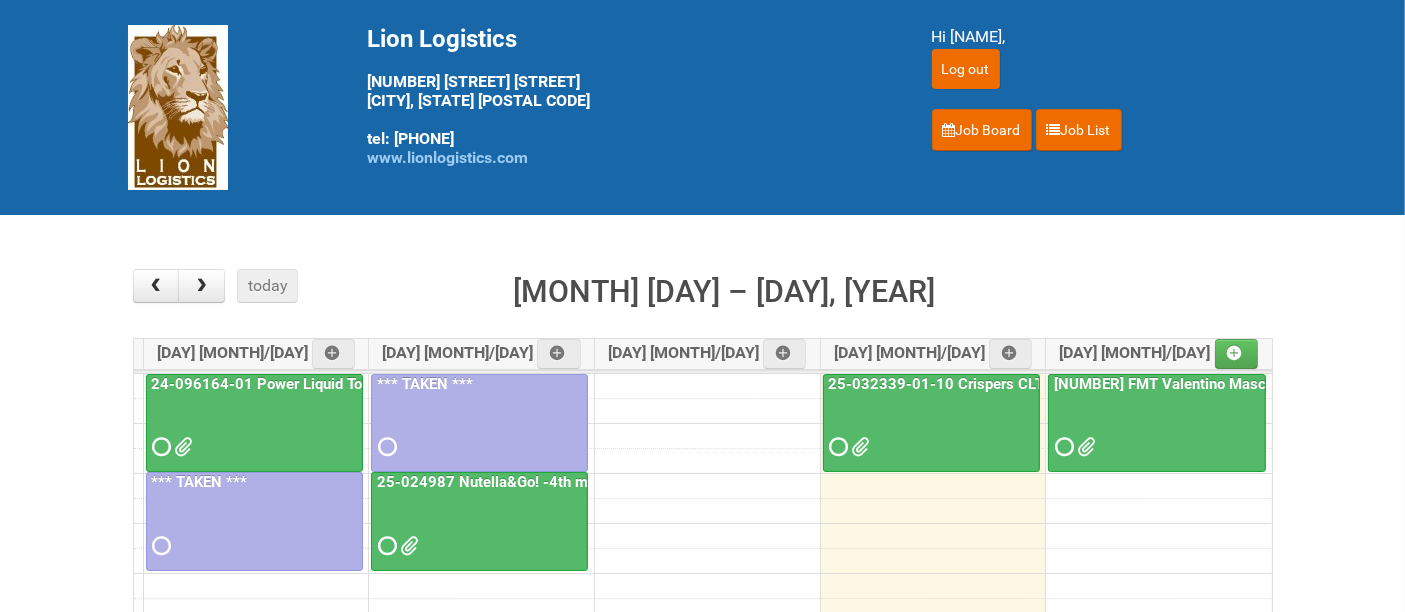 click at bounding box center [1157, 429] 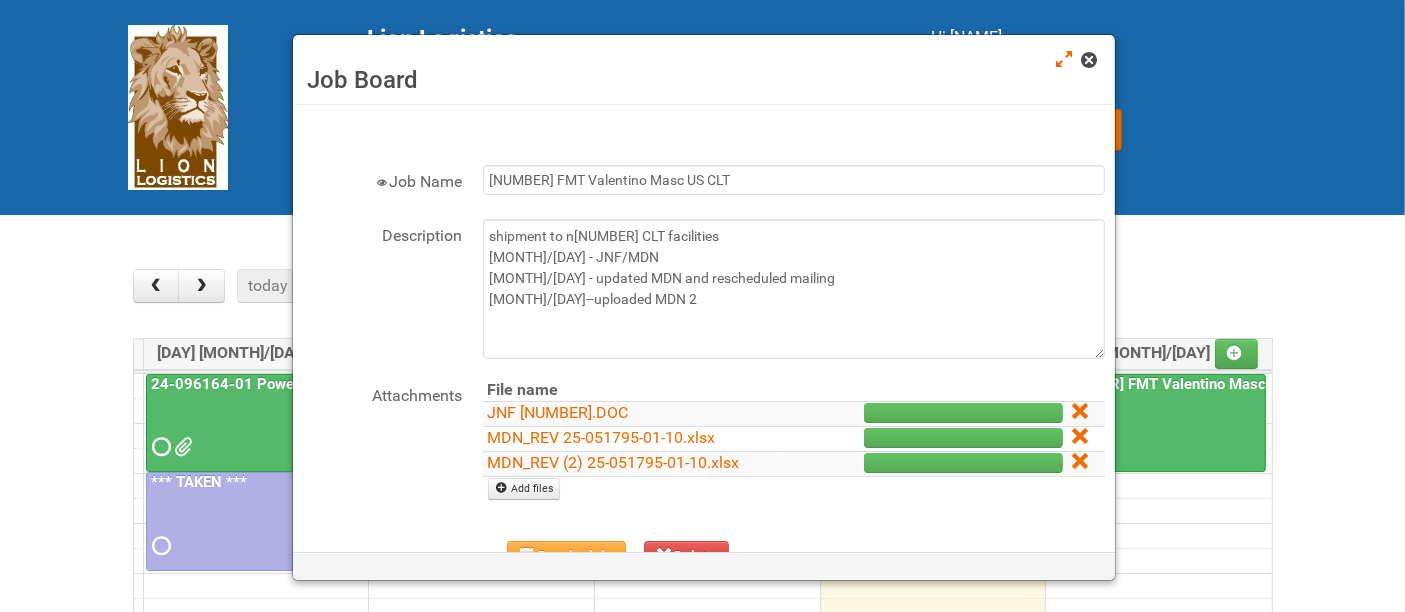 click at bounding box center (1089, 60) 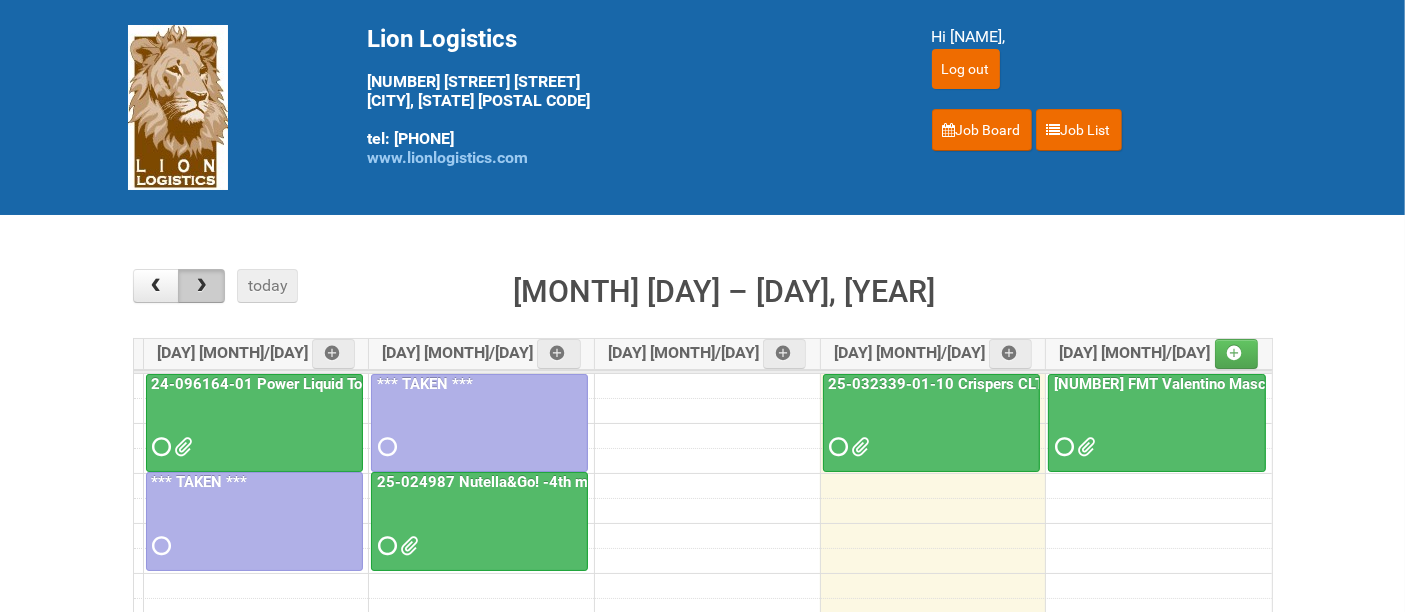 click at bounding box center [201, 286] 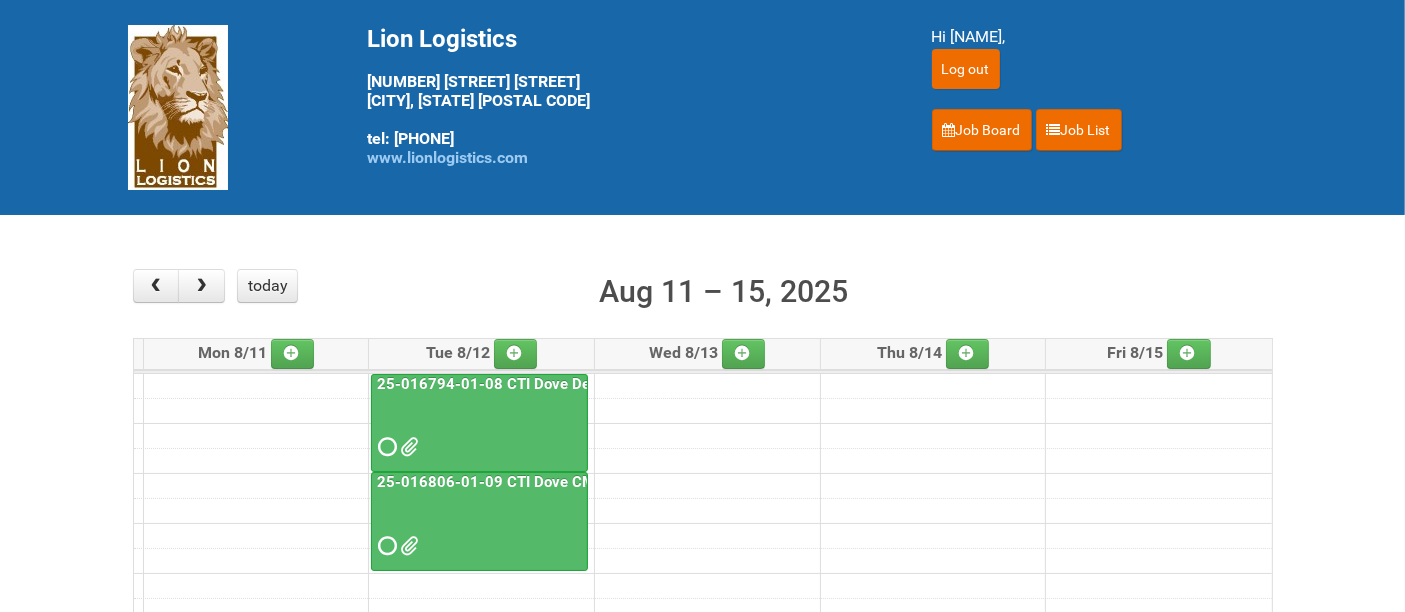 click at bounding box center [479, 528] 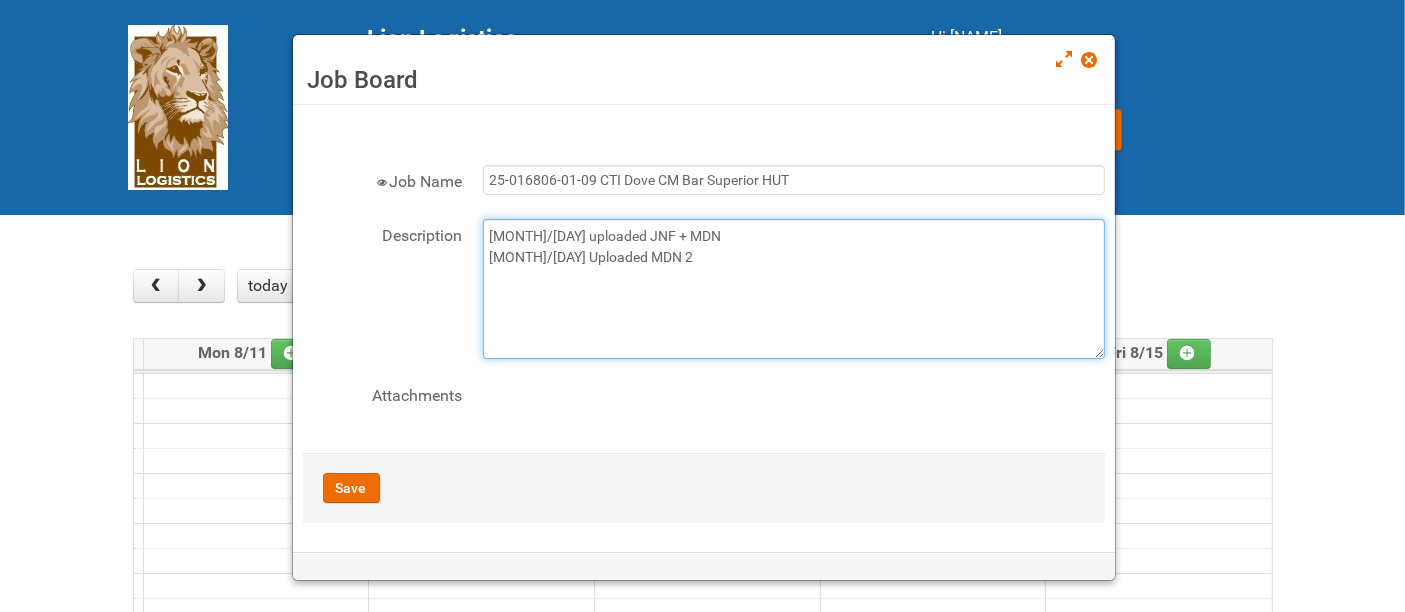 click on "[MONTH]/[DAY] uploaded JNF + MDN
[MONTH]/[DAY] Uploaded MDN 2" at bounding box center [794, 289] 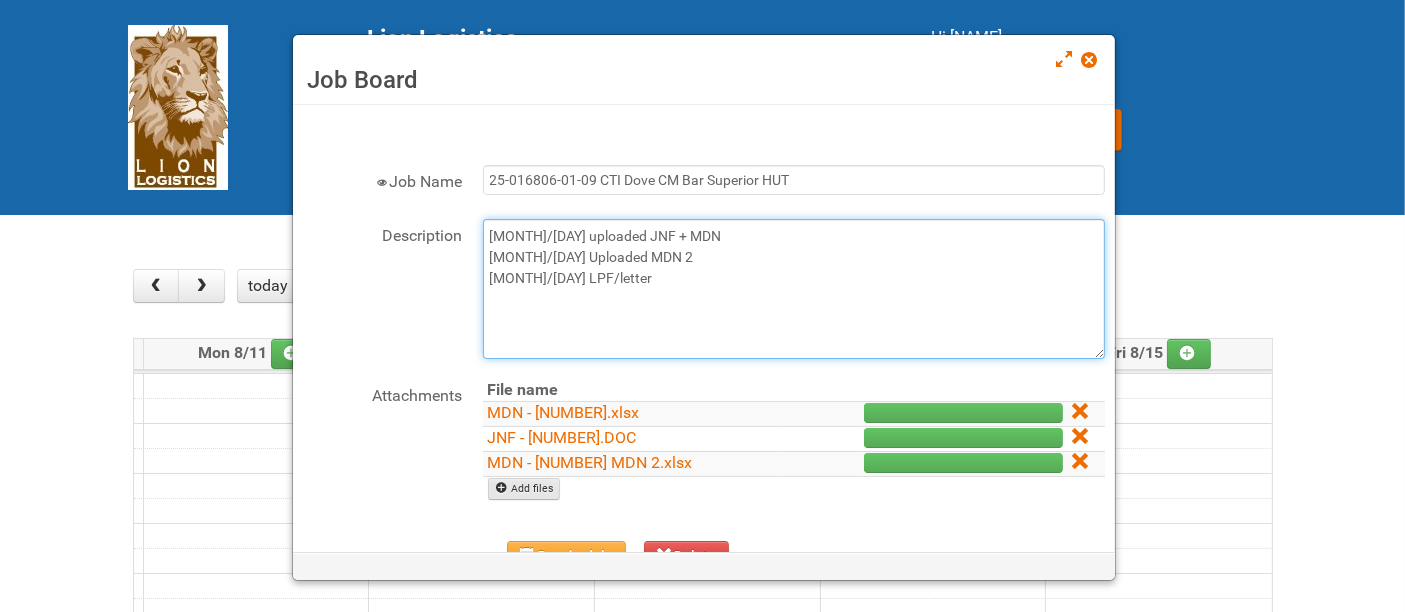type on "[MONTH]/[DAY] uploaded JNF + MDN
[MONTH]/[DAY] Uploaded MDN 2
[MONTH]/[DAY] LPF/letter" 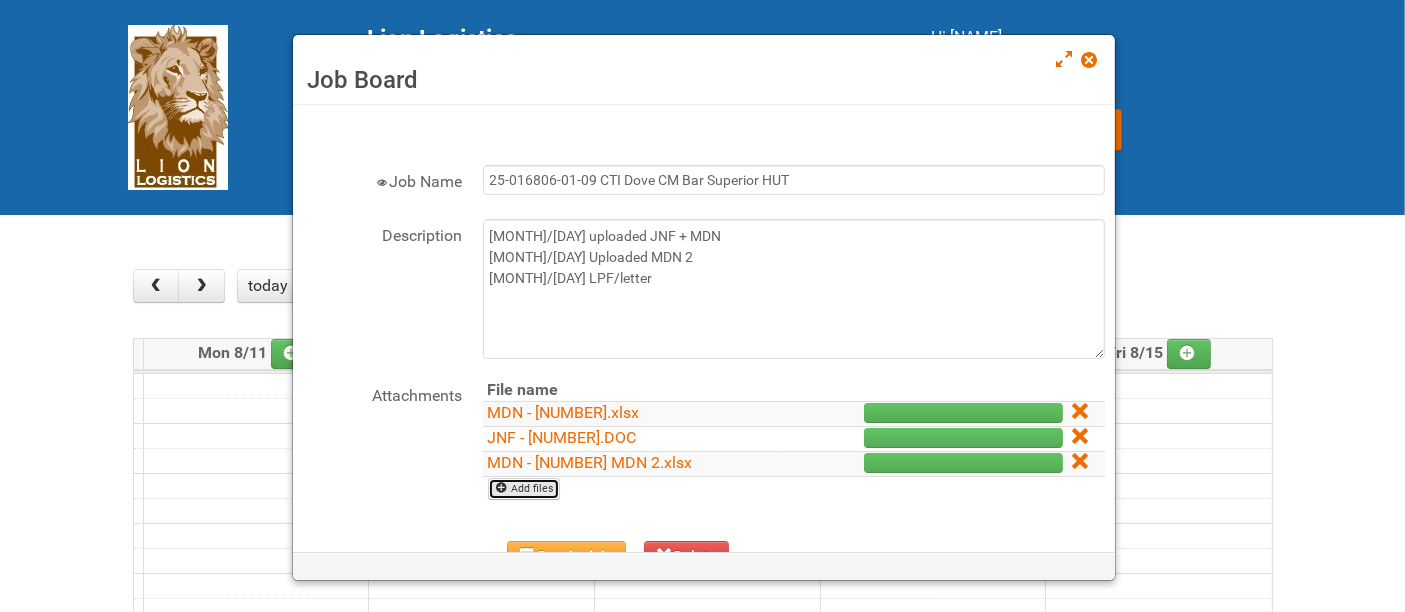 click on "Add files" at bounding box center (524, 489) 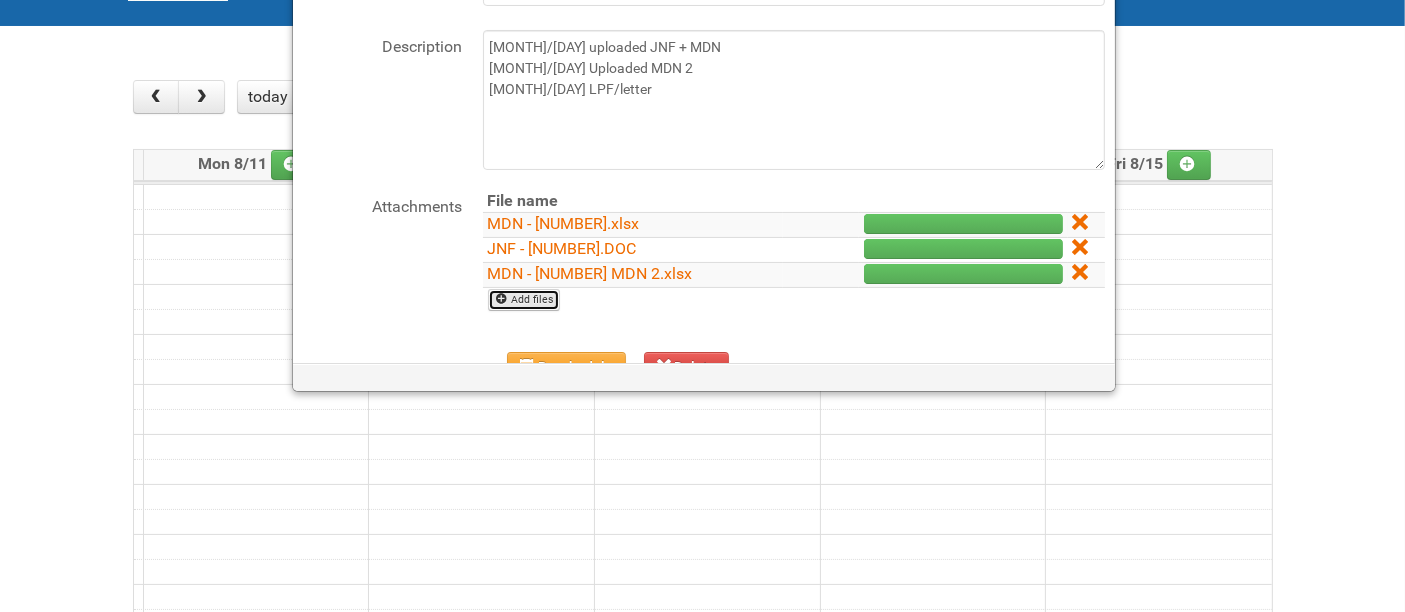 scroll, scrollTop: 222, scrollLeft: 0, axis: vertical 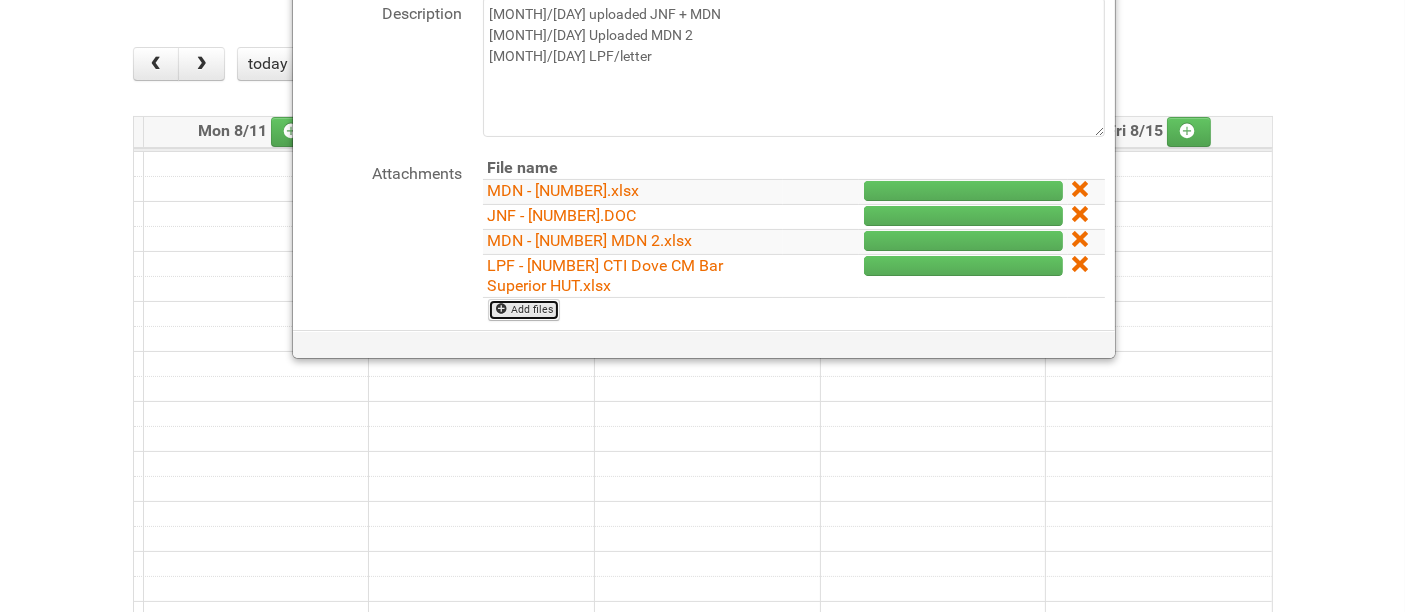 click on "Add files" at bounding box center (524, 310) 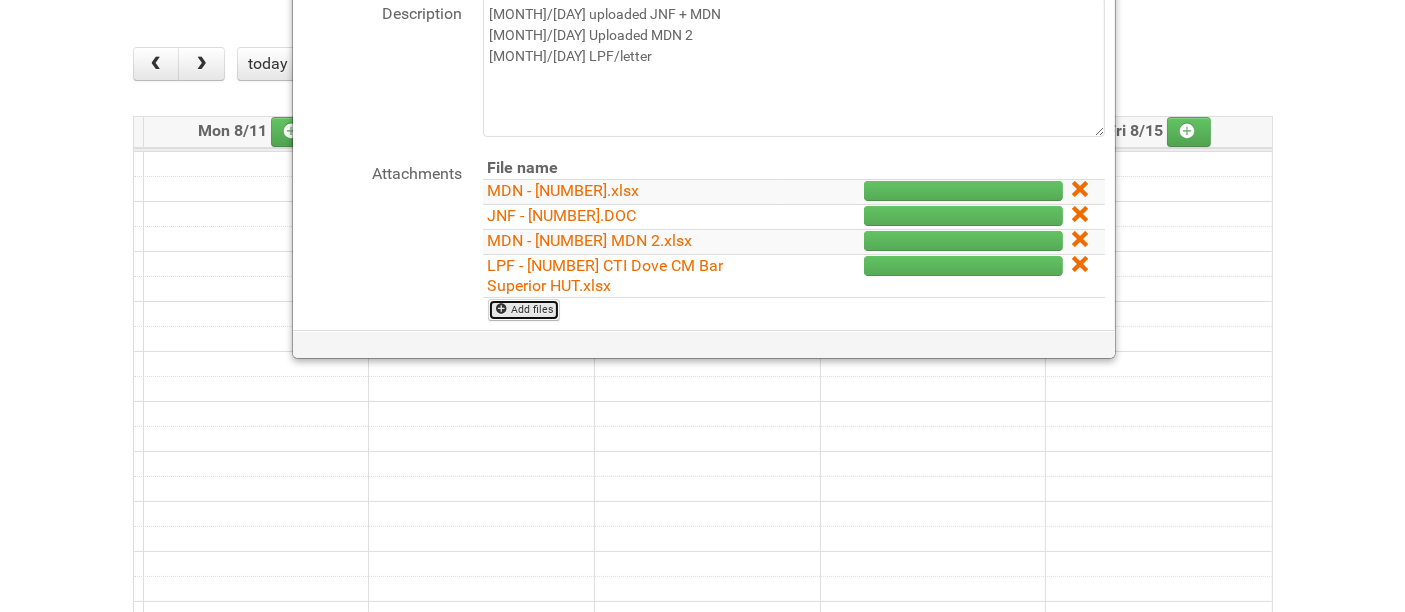 type on "C:\fakepath\Dove CM Usage Instructions.pdf" 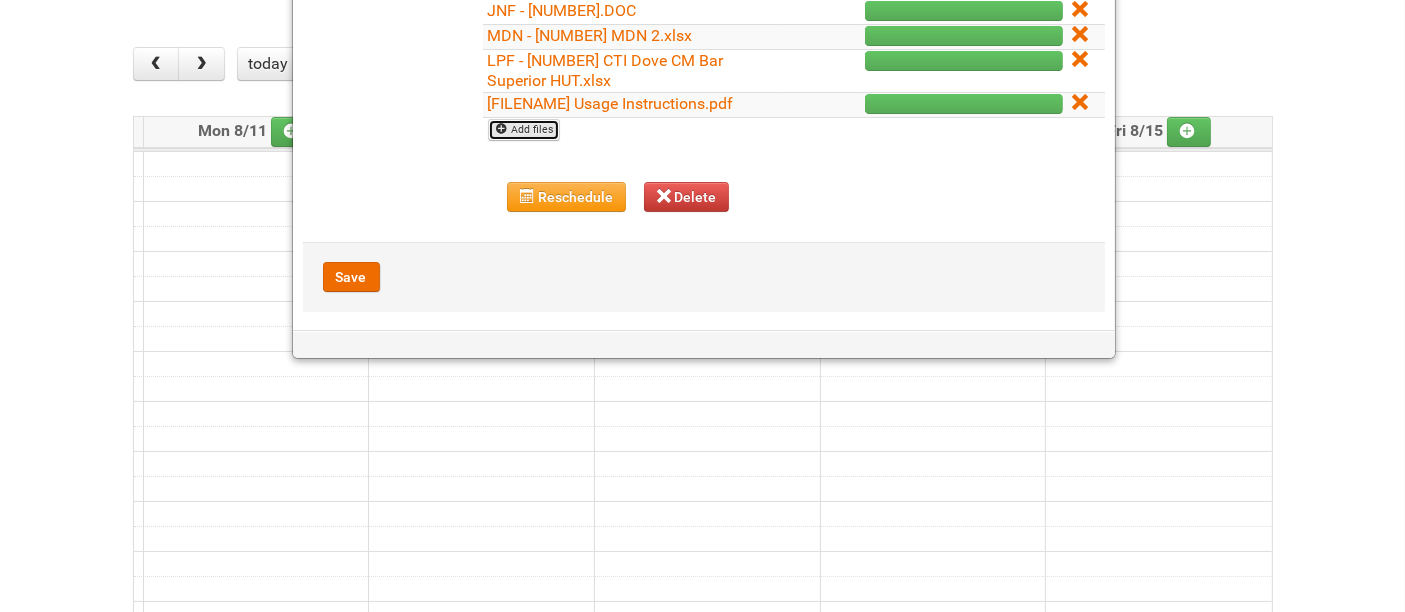 scroll, scrollTop: 214, scrollLeft: 0, axis: vertical 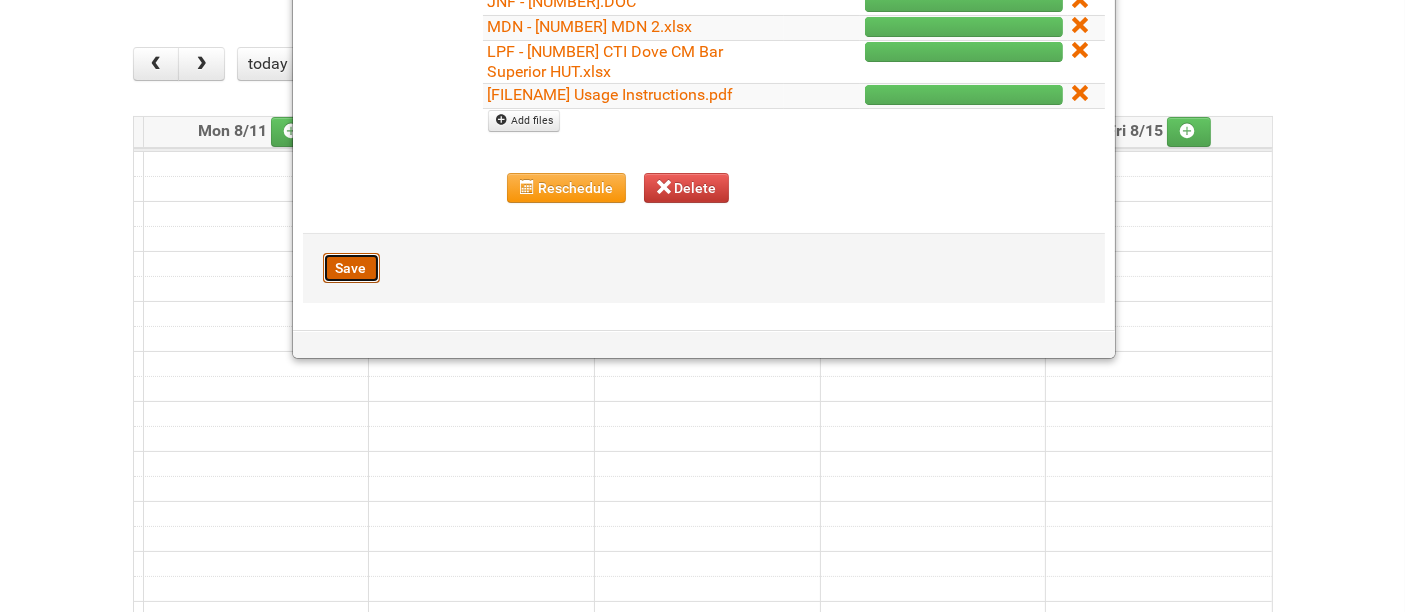 click on "Save" at bounding box center (351, 268) 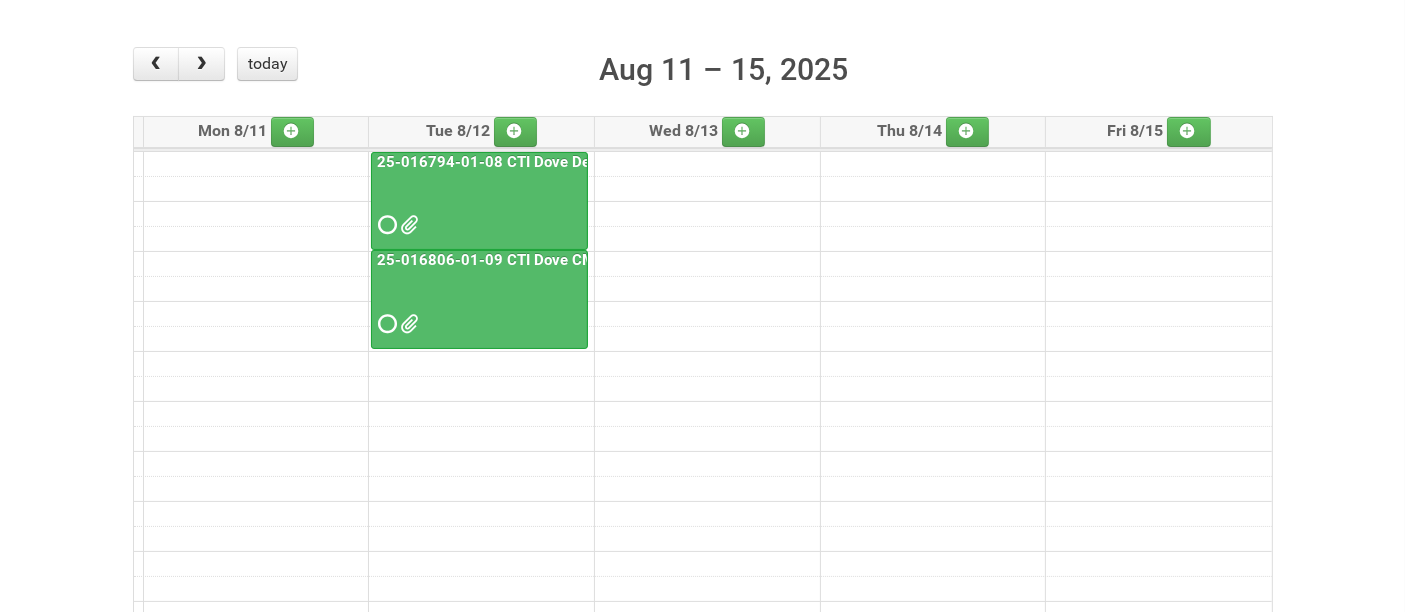 click at bounding box center [479, 207] 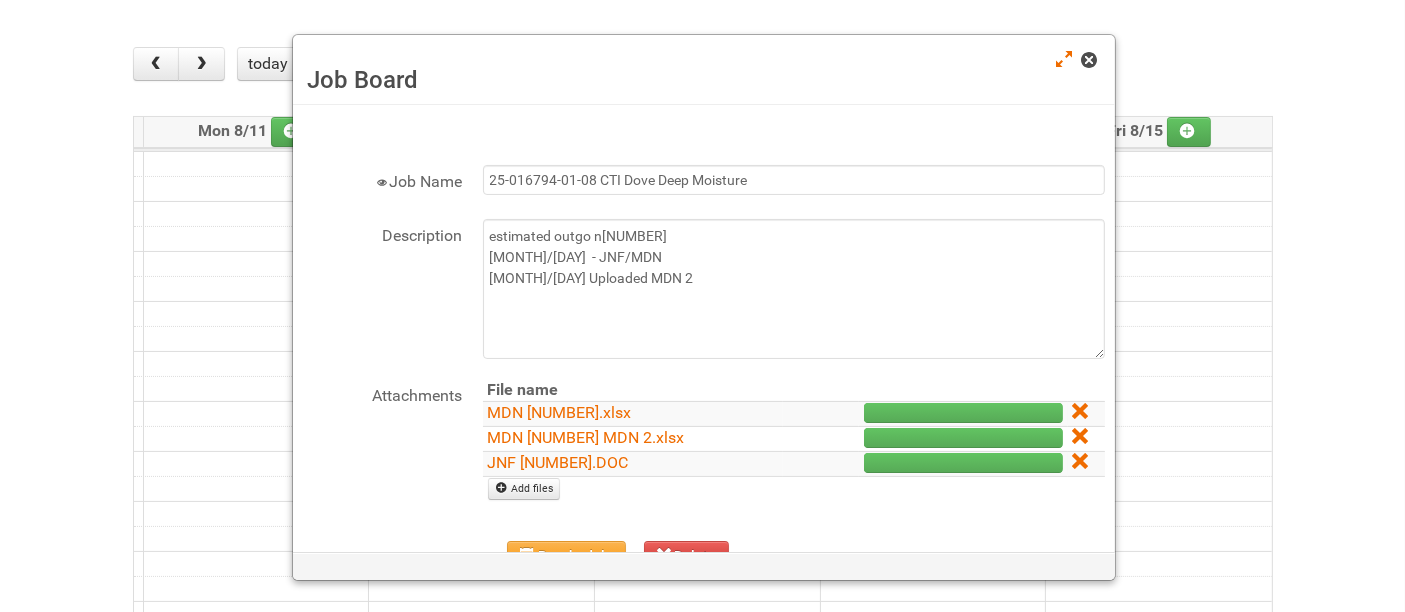 click at bounding box center [1089, 60] 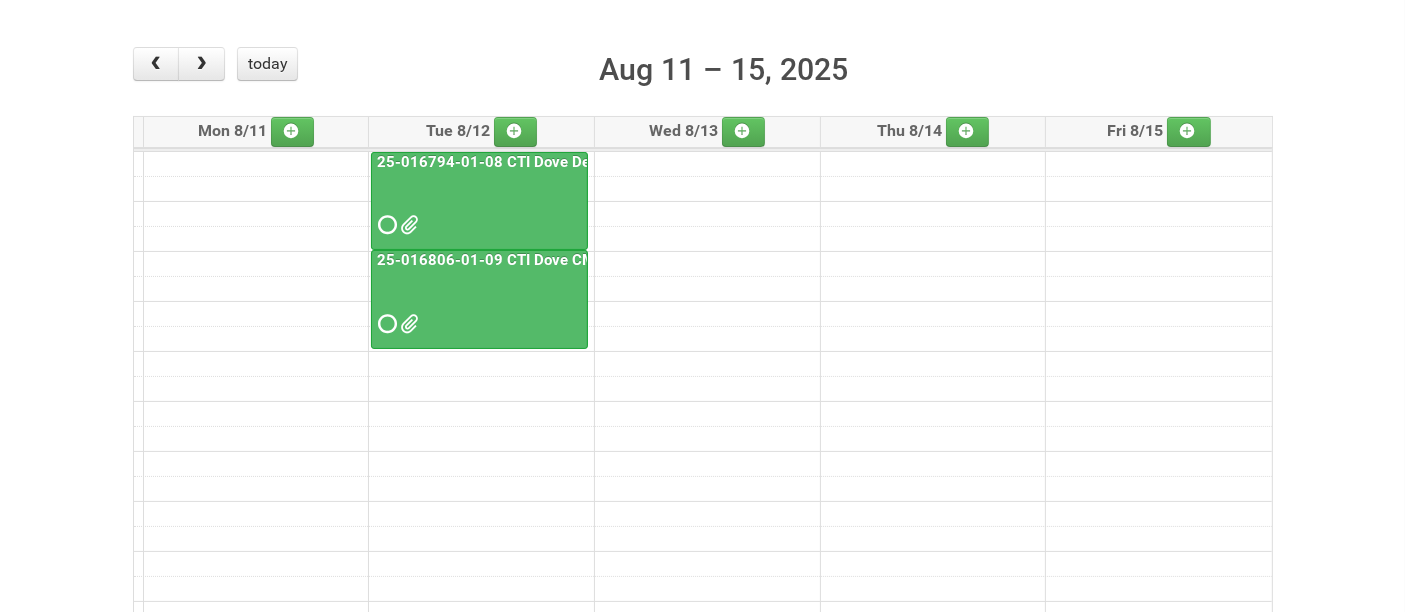 click at bounding box center (479, 207) 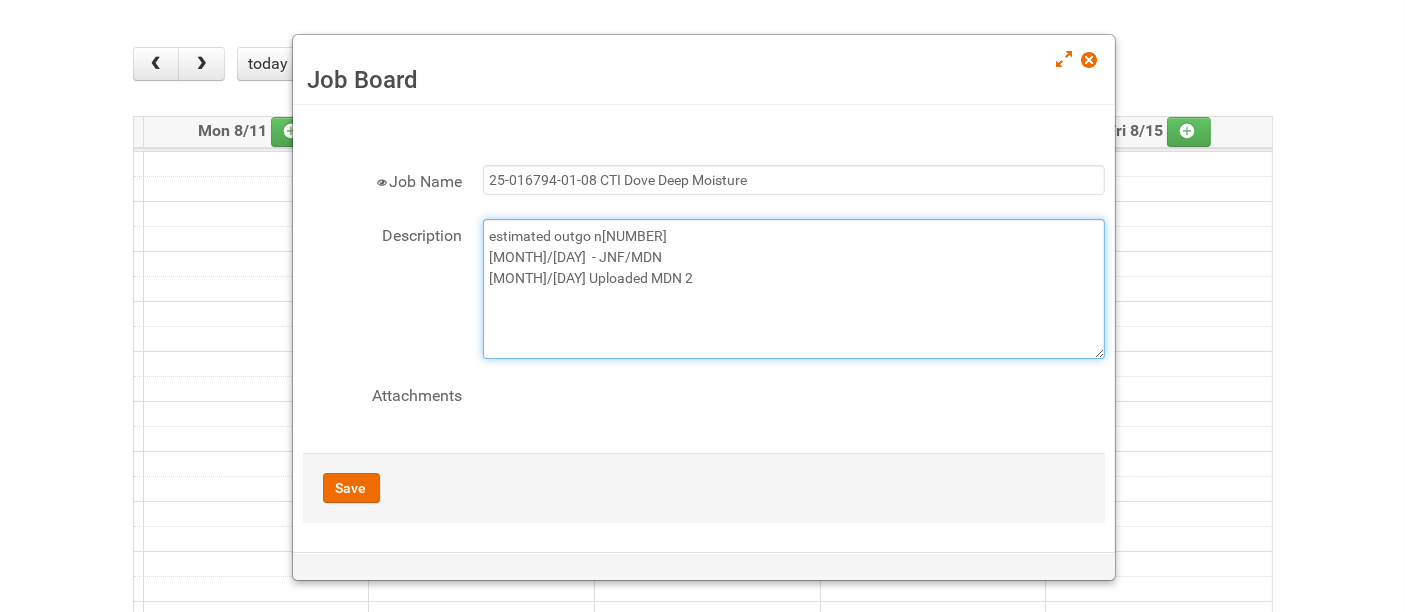 click on "estimated outgo n[NUMBER]
[MONTH]/[DAY]  - JNF/MDN
[MONTH]/[DAY] Uploaded MDN 2" at bounding box center [794, 289] 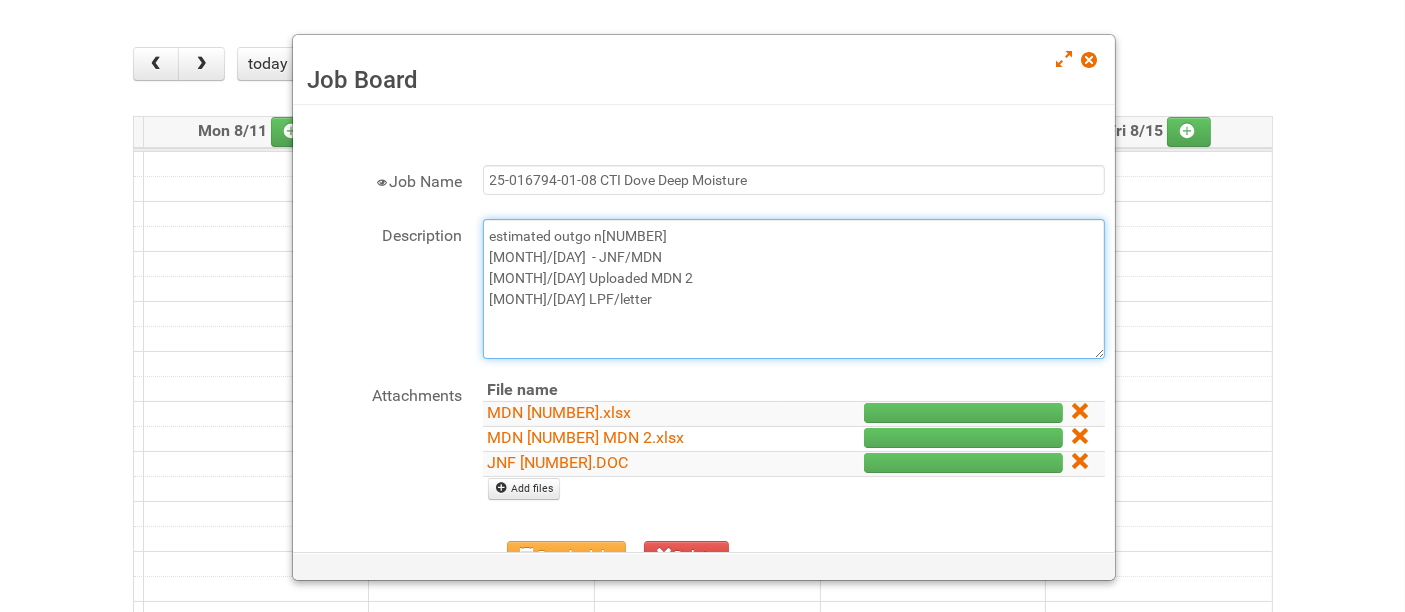 scroll, scrollTop: 111, scrollLeft: 0, axis: vertical 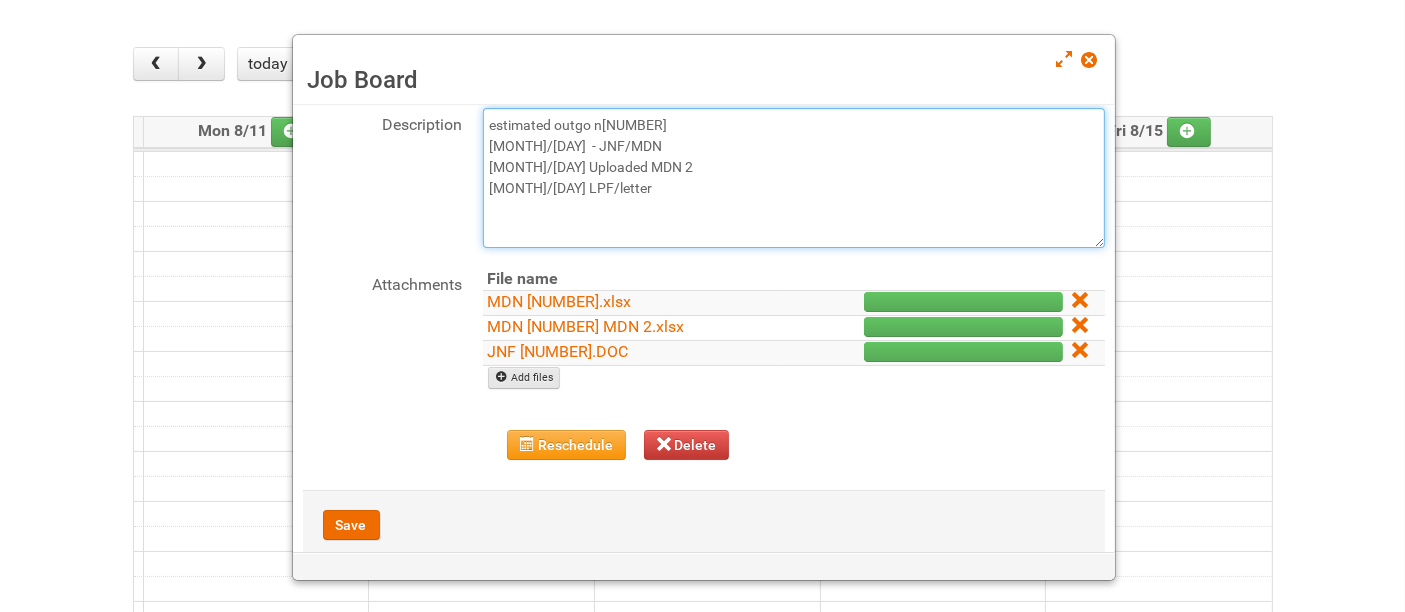type on "estimated outgo n[NUMBER]
[MONTH]/[DAY]  - JNF/MDN
[MONTH]/[DAY] Uploaded MDN 2
[MONTH]/[DAY] LPF/letter" 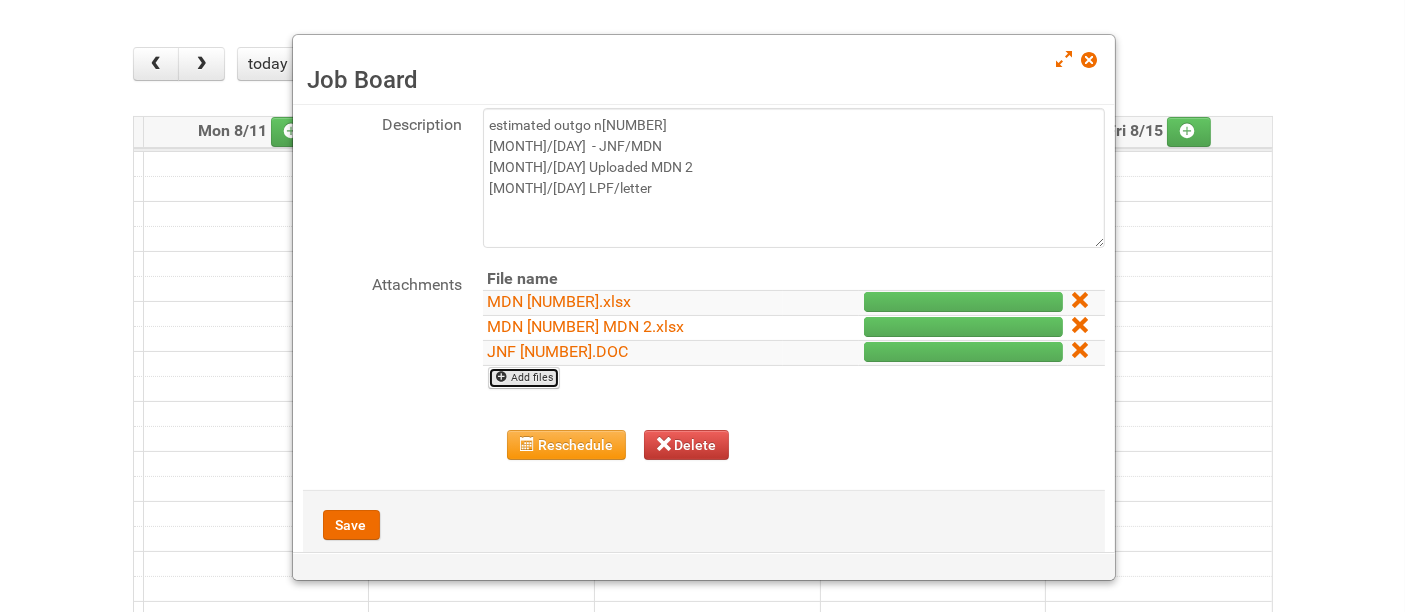 click on "Add files" at bounding box center (524, 378) 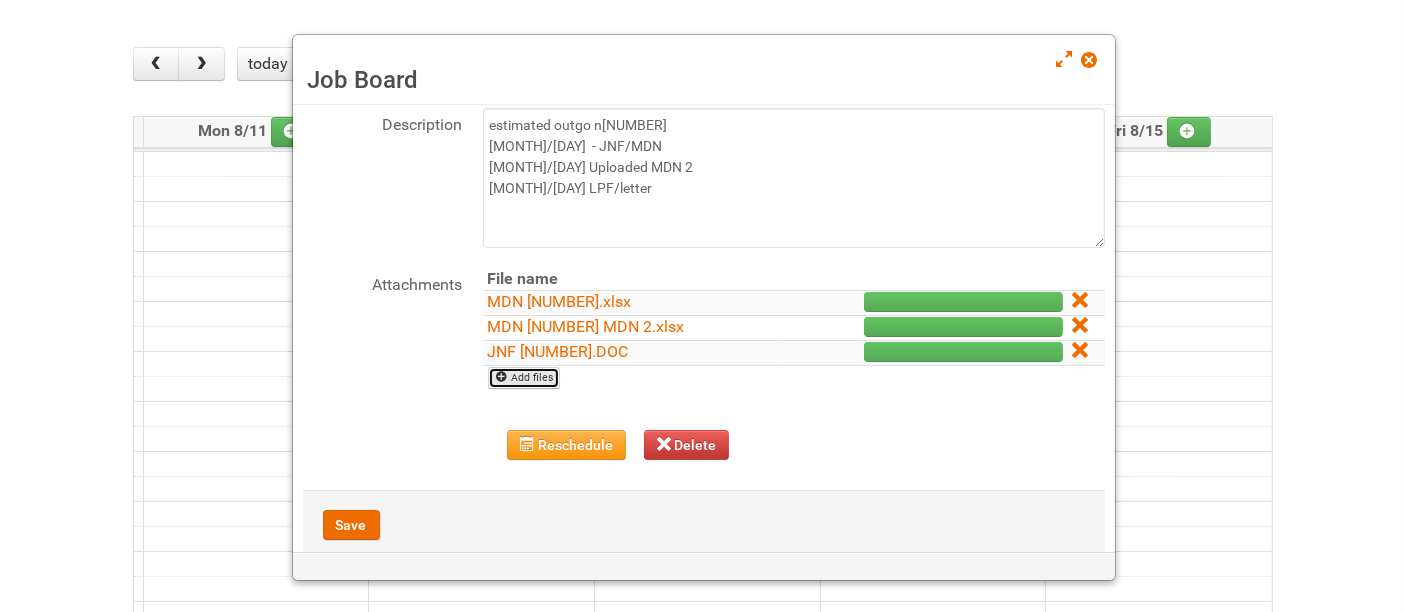 type on "C:\fakepath\[FILENAME].xlsx" 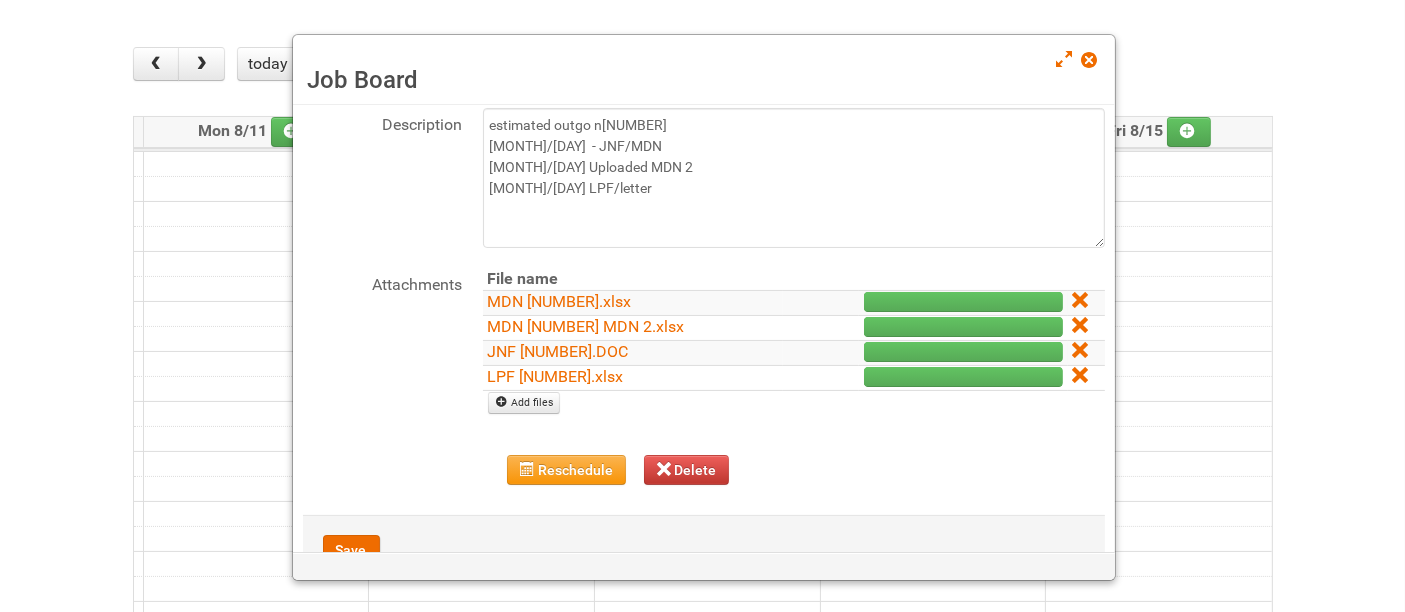 click on "Add files" at bounding box center [794, 402] 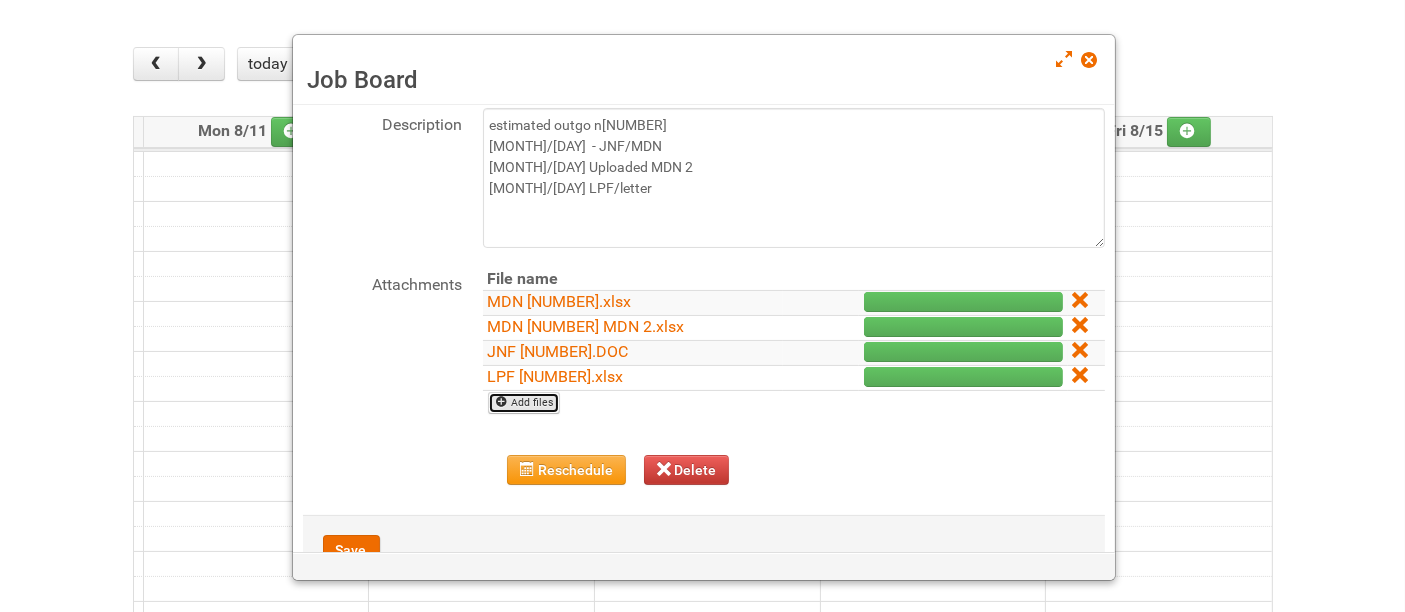 click on "Add files" at bounding box center [524, 403] 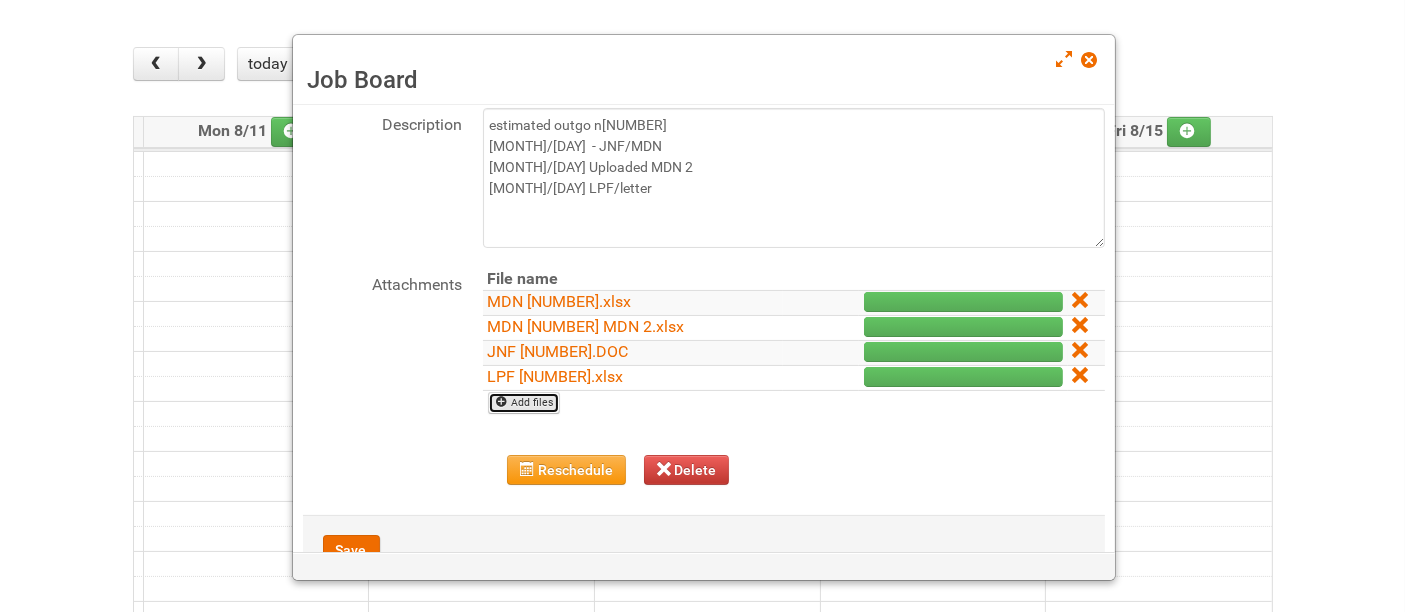 type on "C:\fakepath\[FILENAME].pdf" 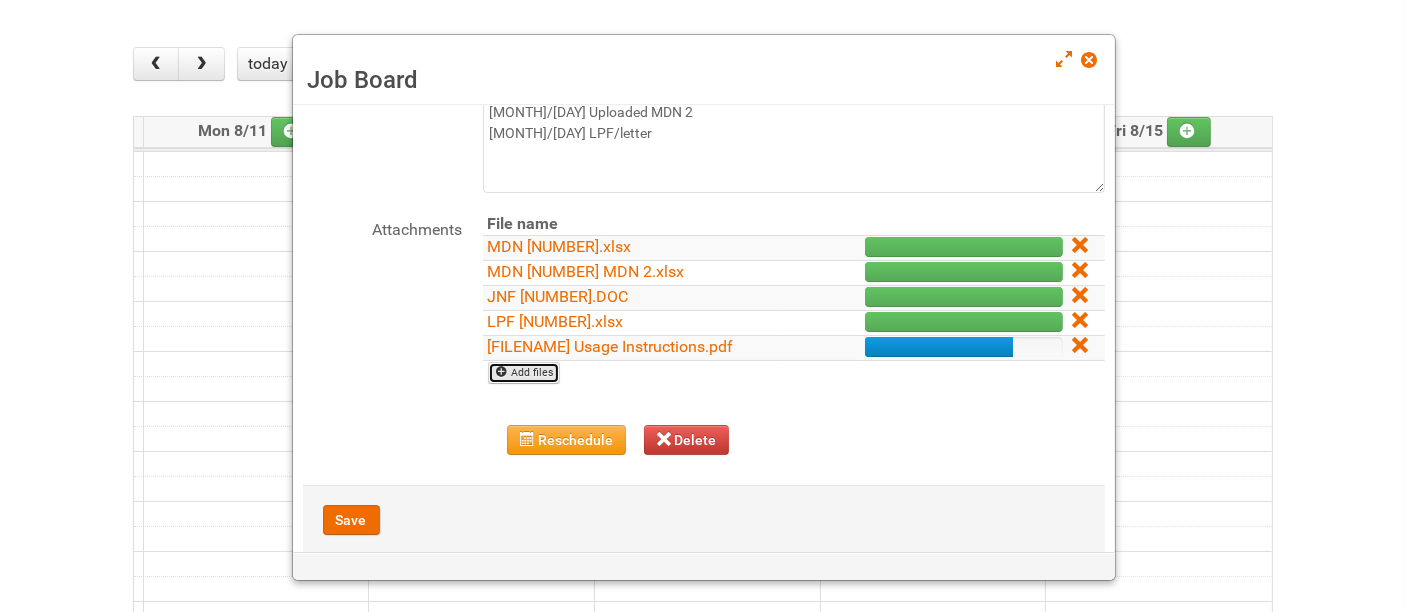 scroll, scrollTop: 196, scrollLeft: 0, axis: vertical 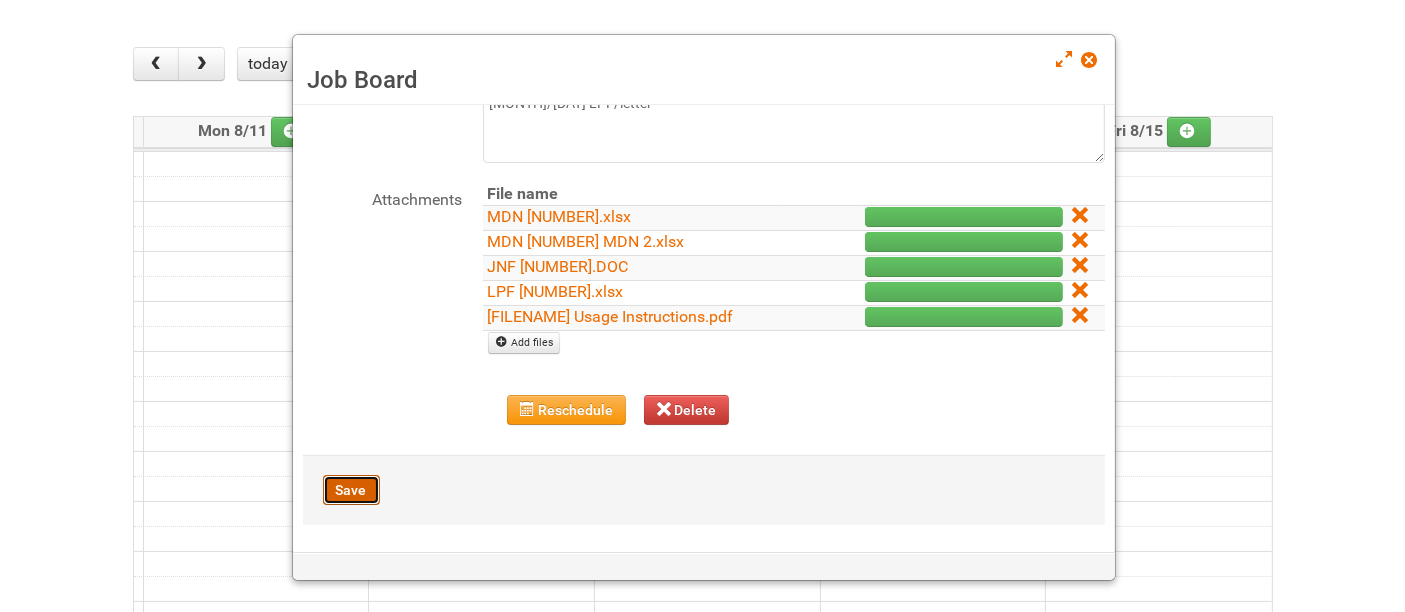 click on "Save" at bounding box center (351, 490) 